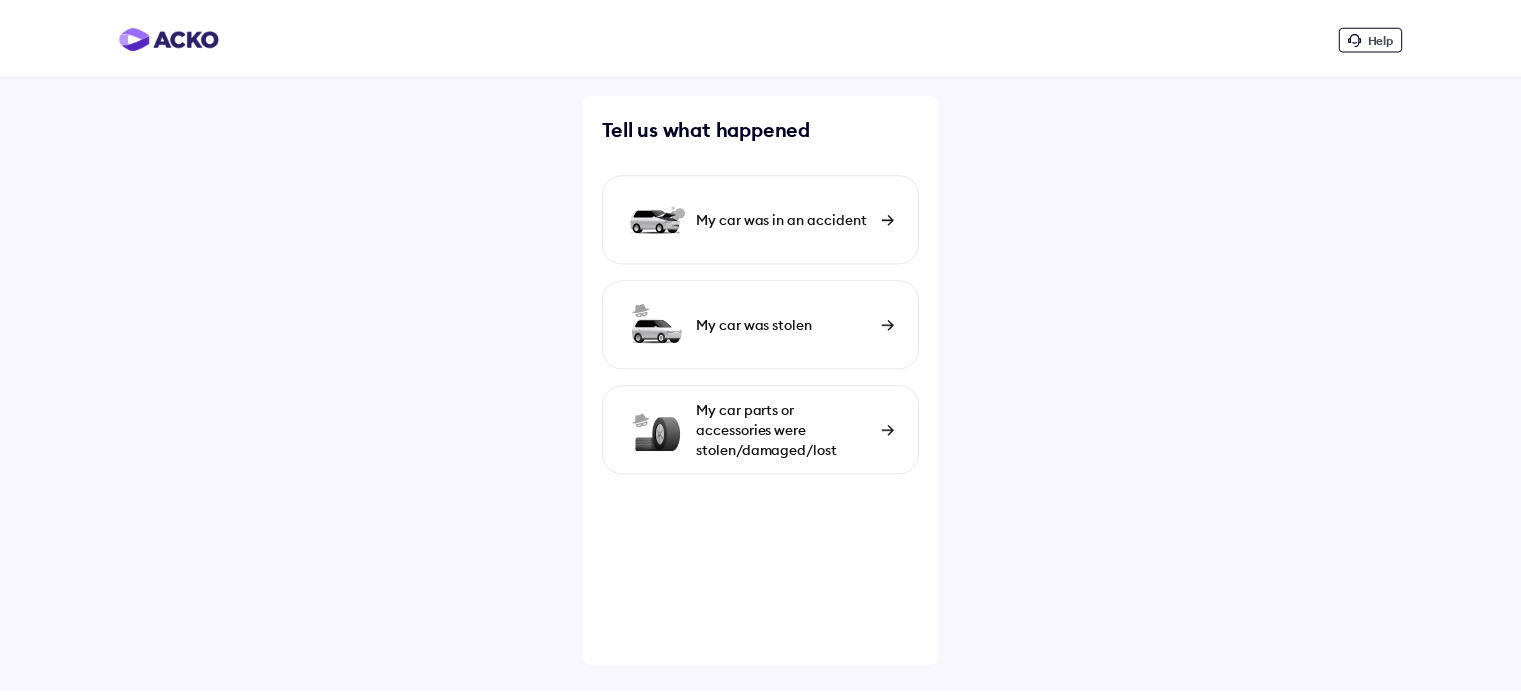 scroll, scrollTop: 0, scrollLeft: 0, axis: both 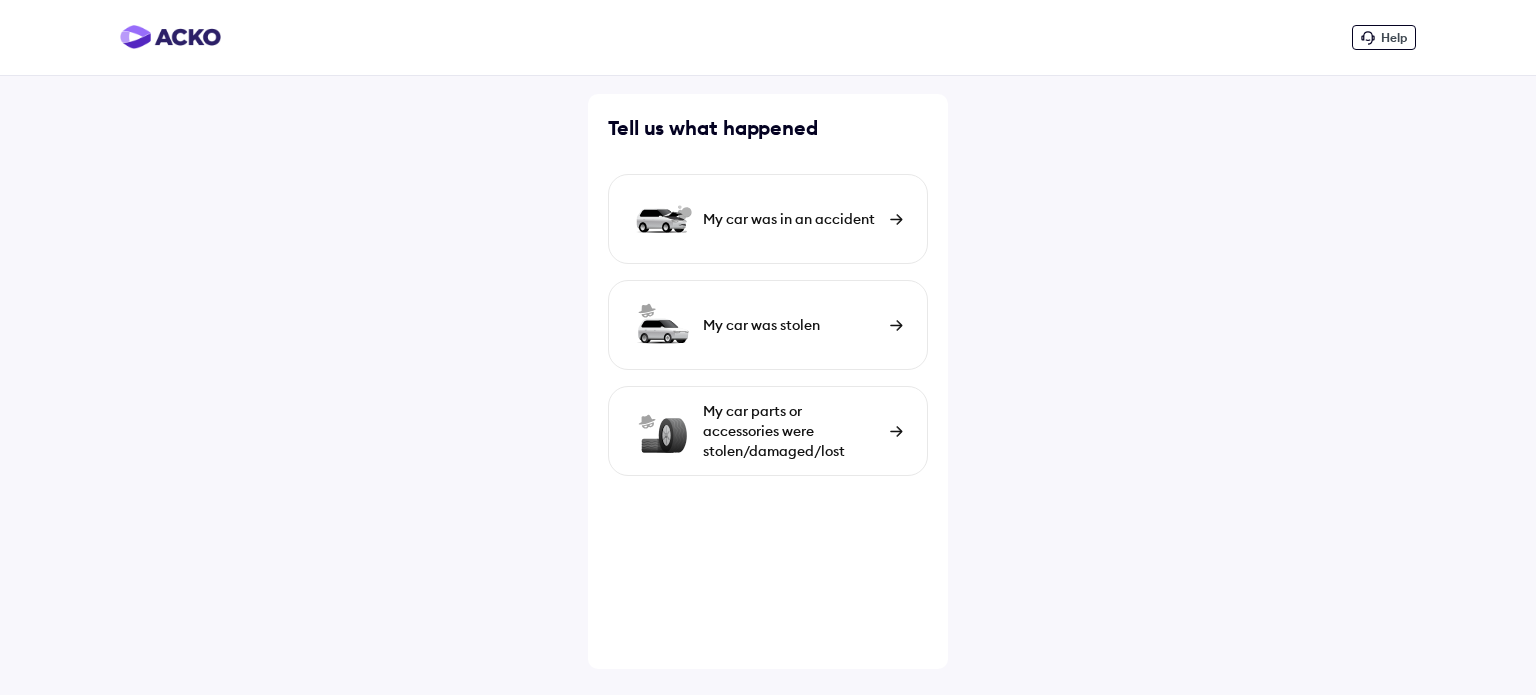 click on "My car parts or accessories were stolen/damaged/lost" at bounding box center [791, 431] 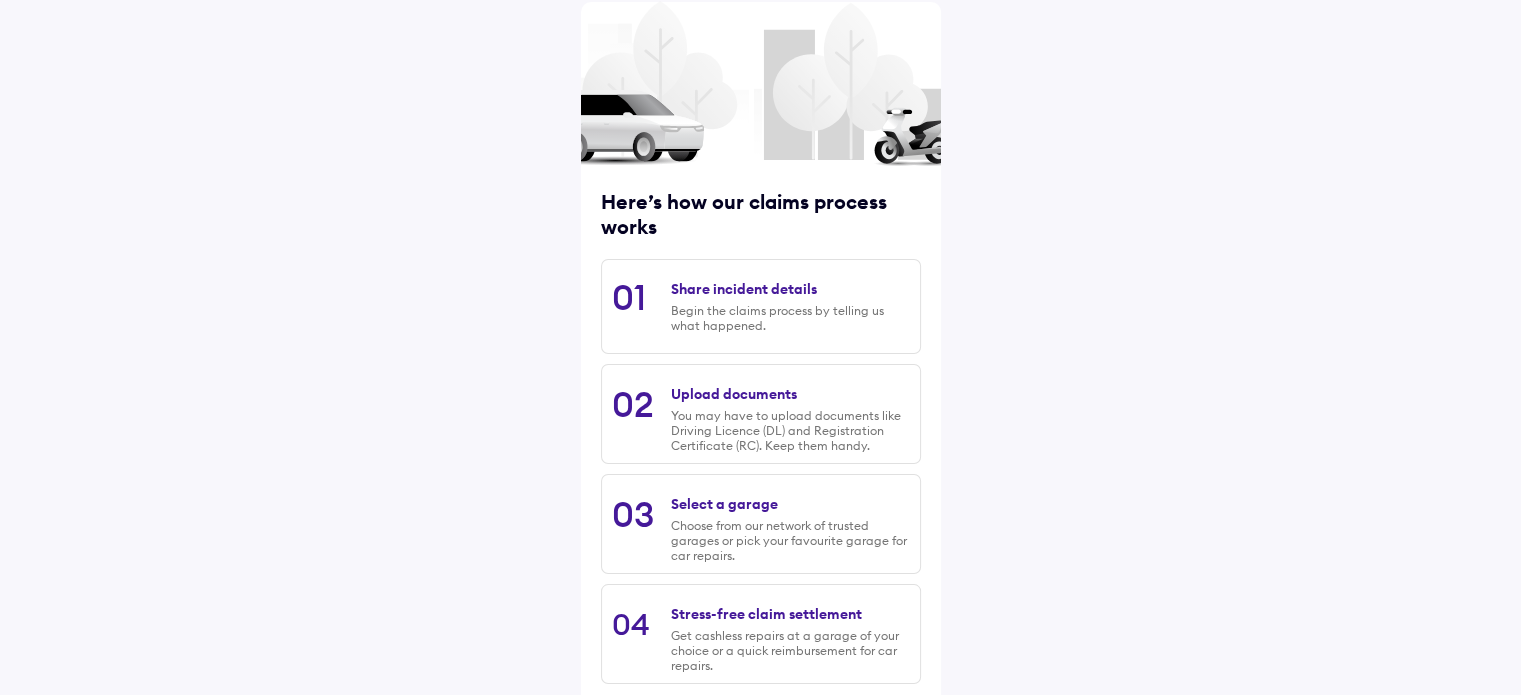scroll, scrollTop: 200, scrollLeft: 0, axis: vertical 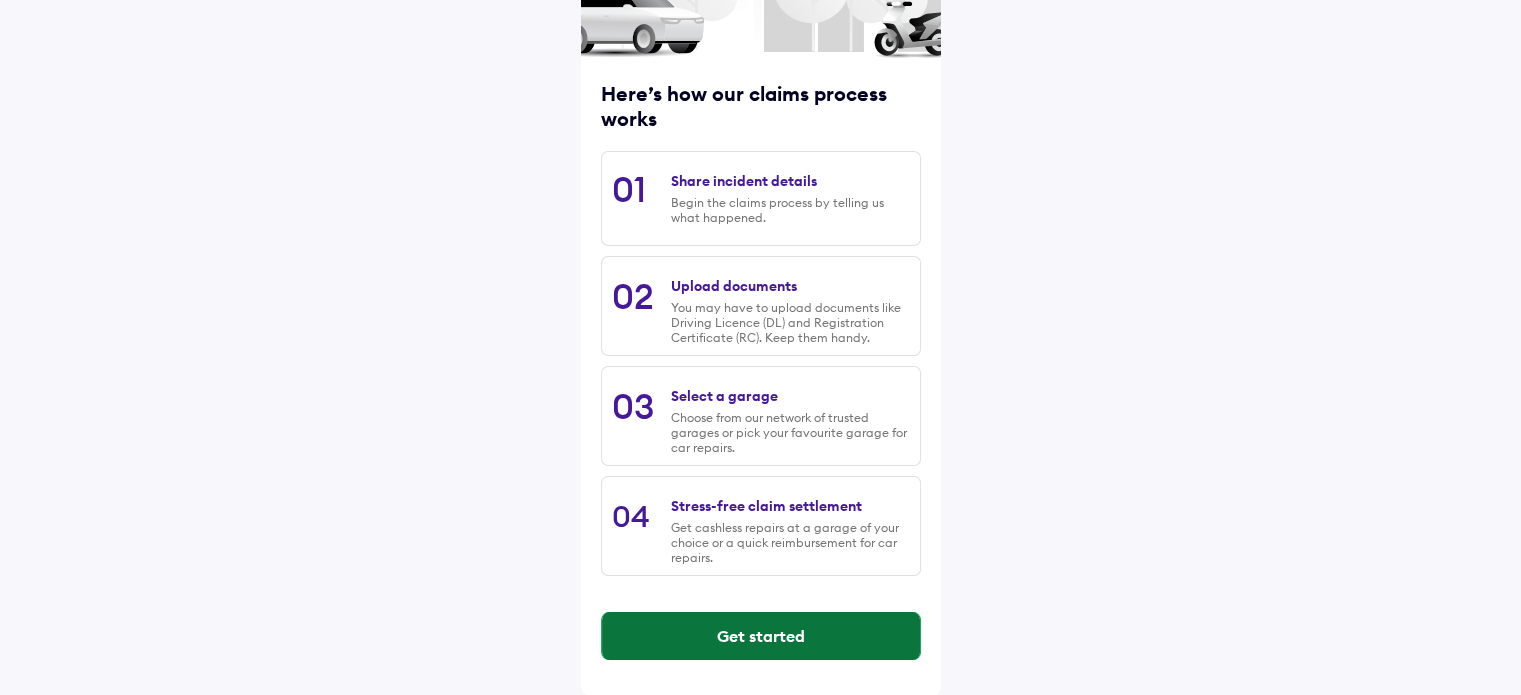 click on "Get started" at bounding box center (761, 636) 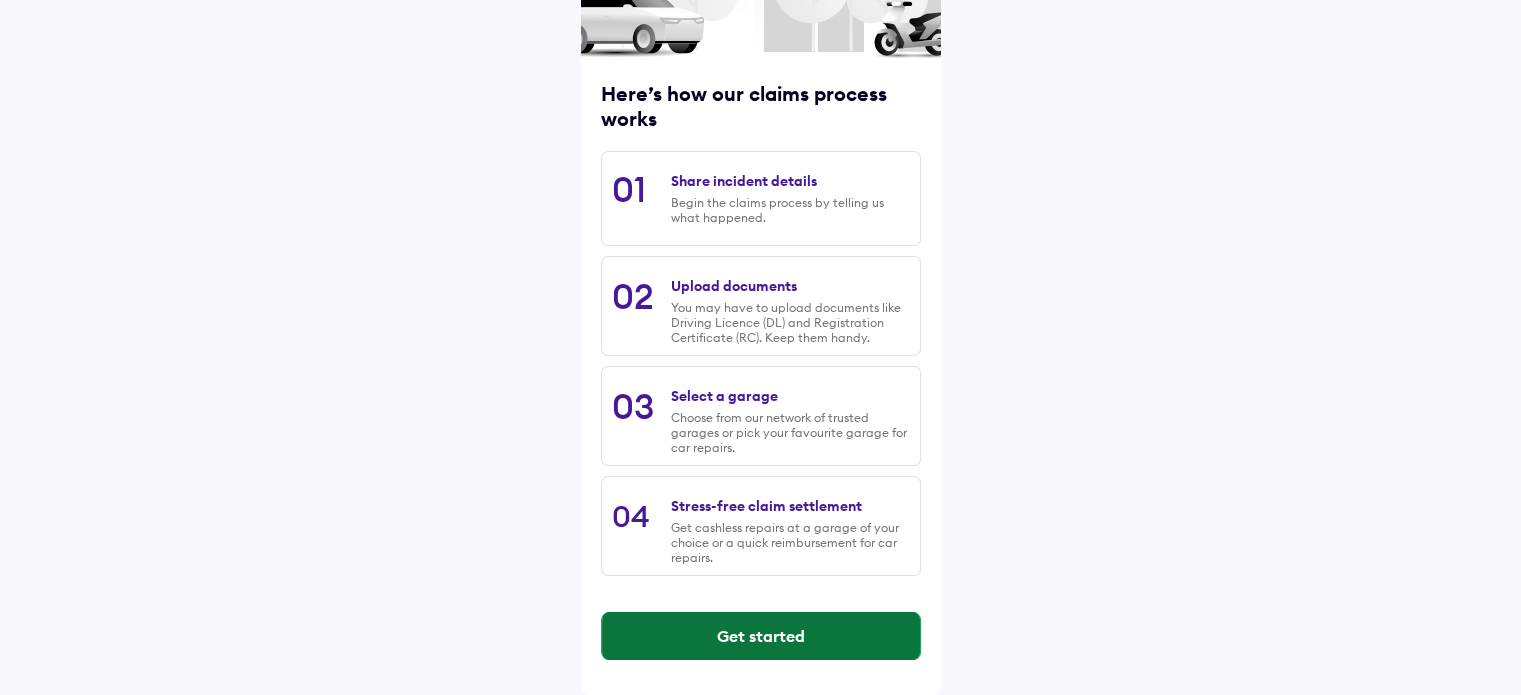 scroll, scrollTop: 0, scrollLeft: 0, axis: both 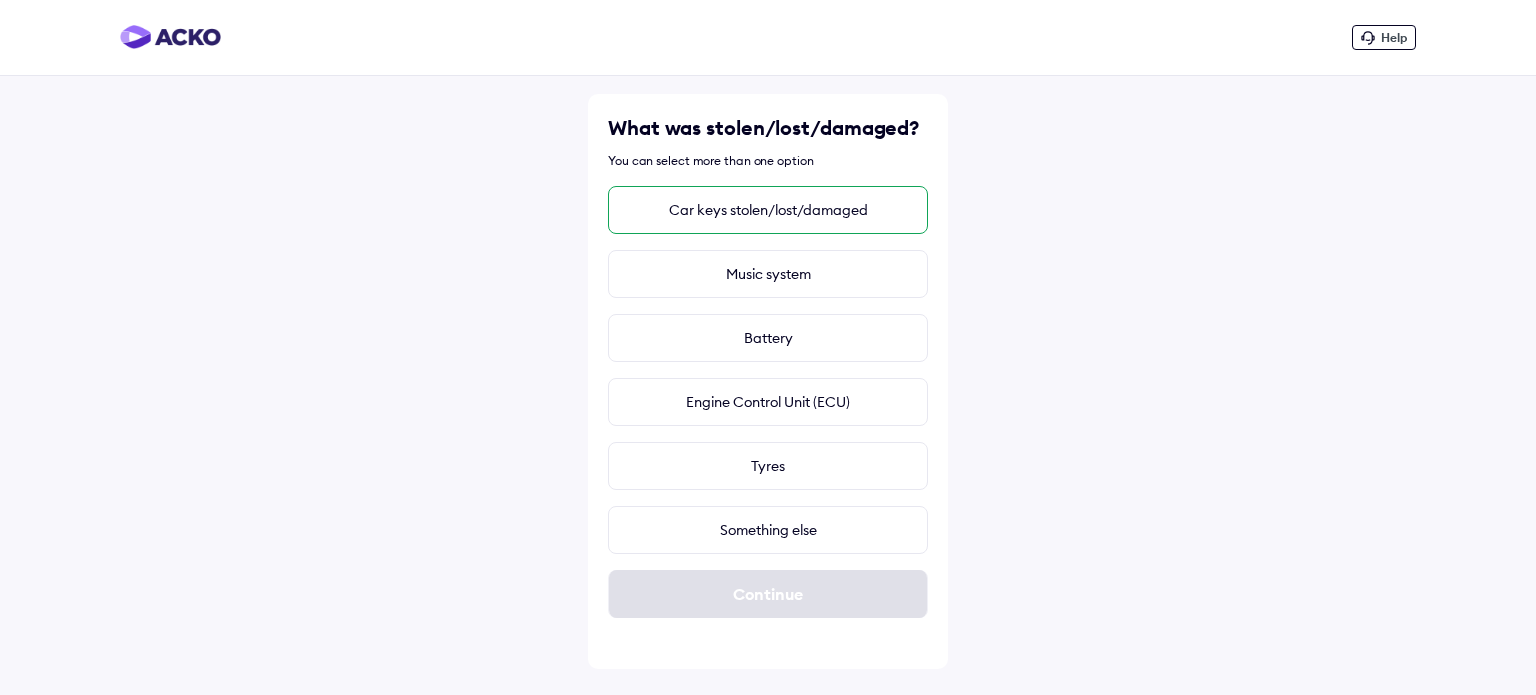 click on "Car keys stolen/lost/damaged" at bounding box center (768, 210) 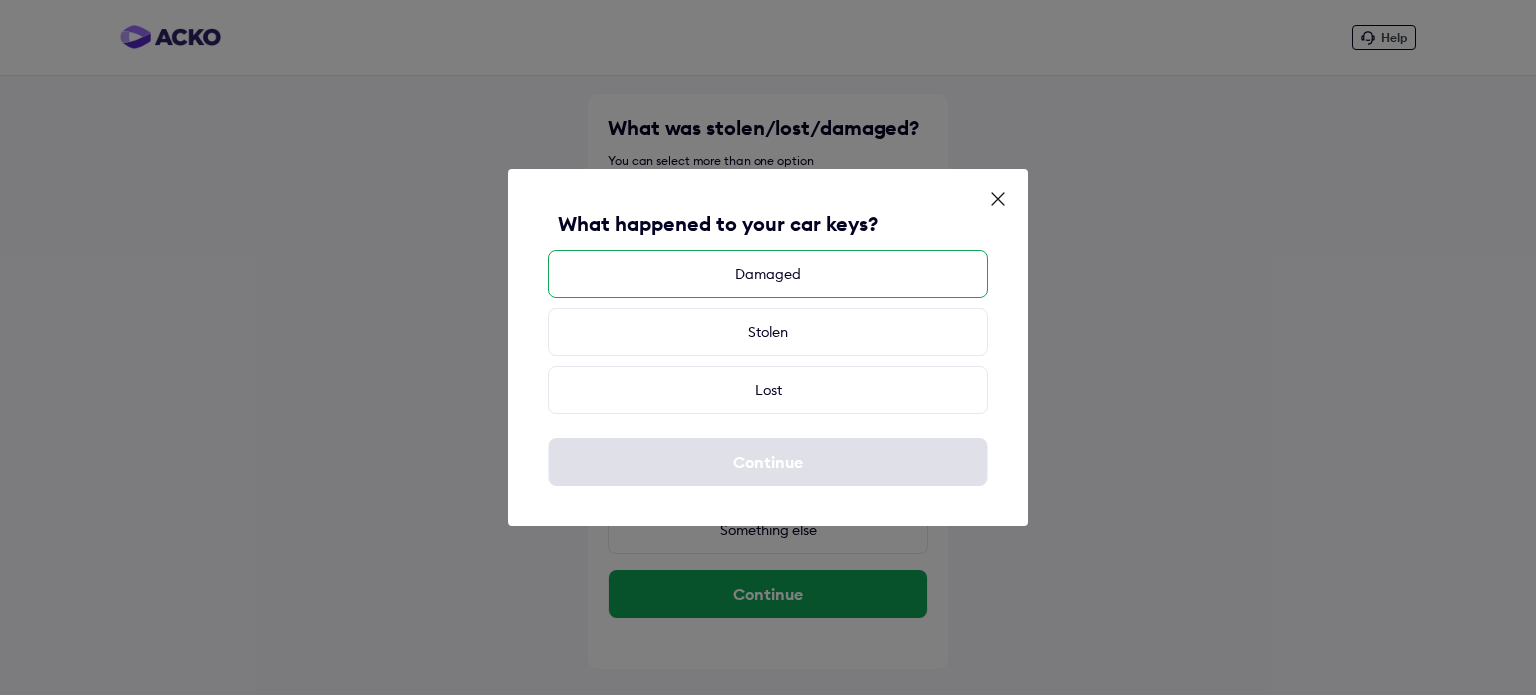 click on "Damaged" at bounding box center (768, 274) 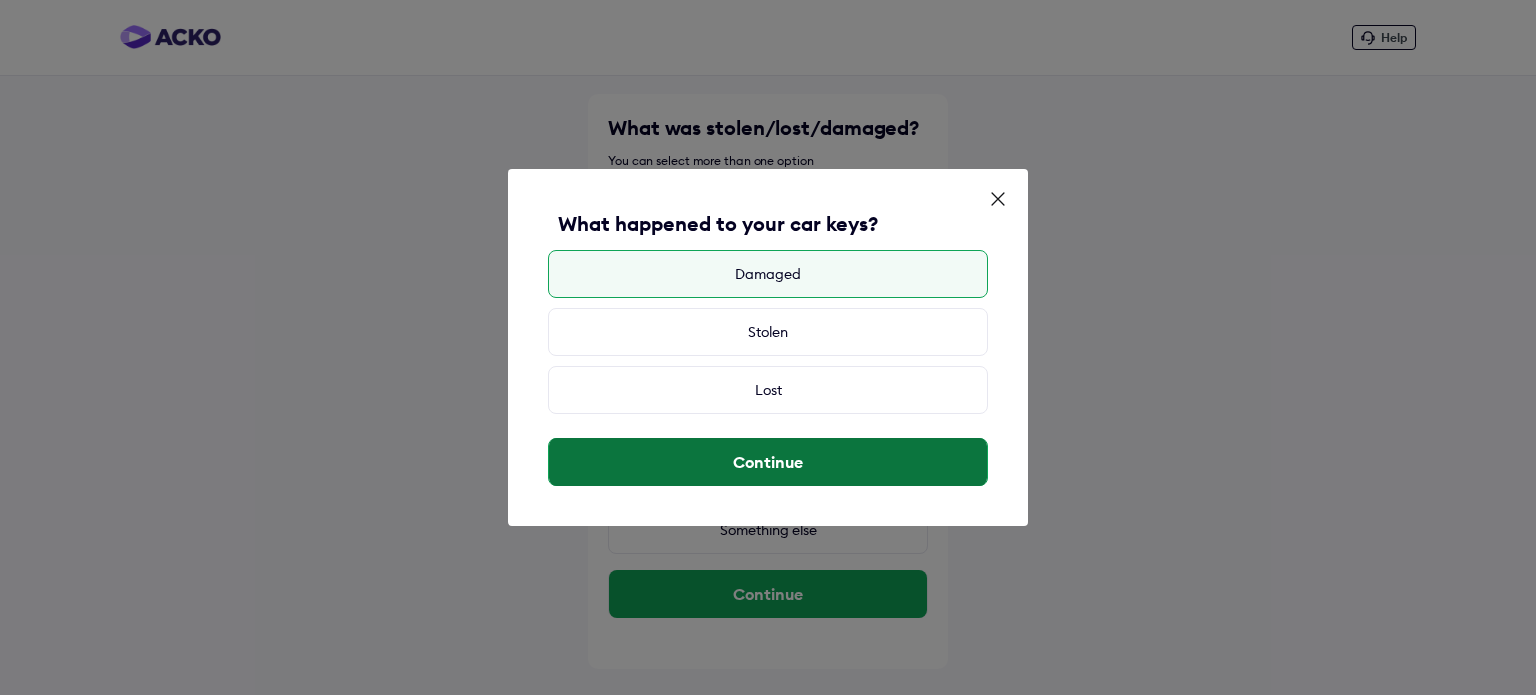click on "Continue" at bounding box center (768, 462) 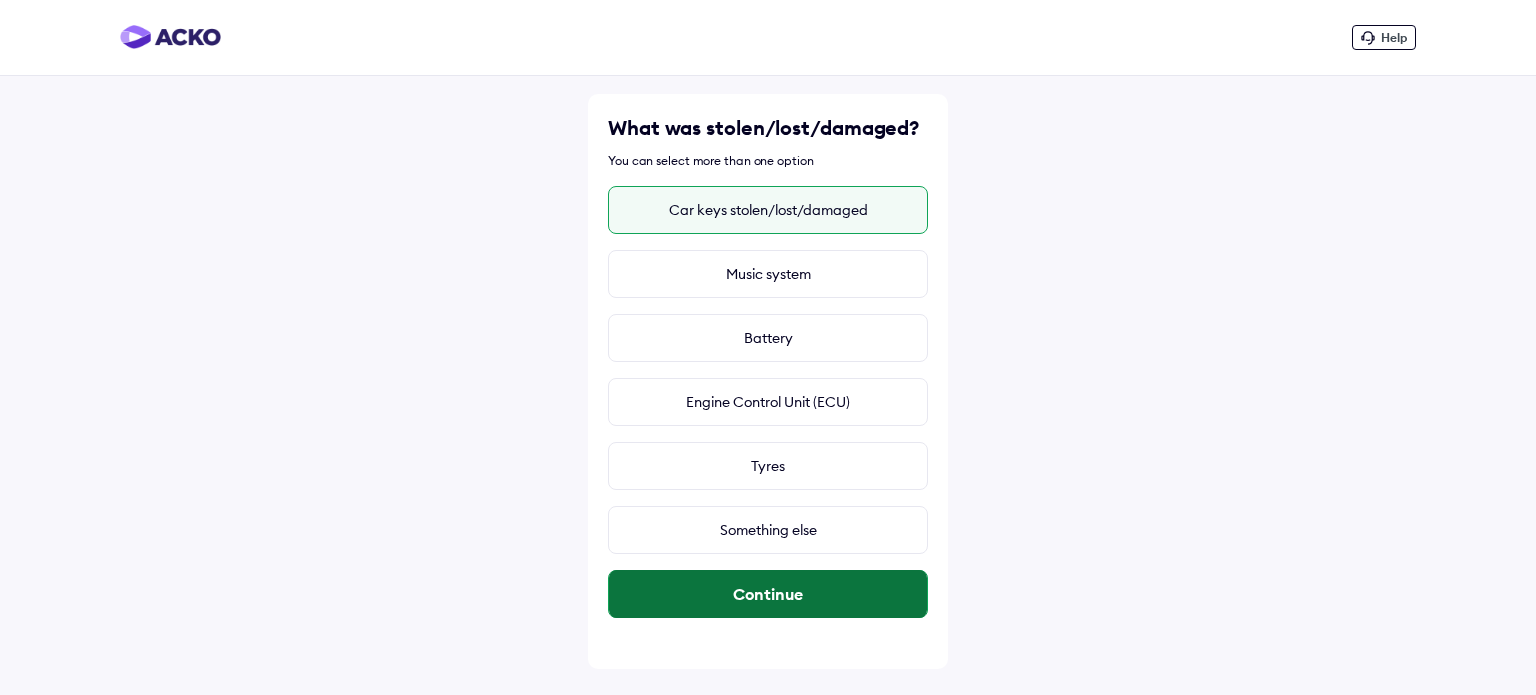 click on "Continue" at bounding box center (768, 594) 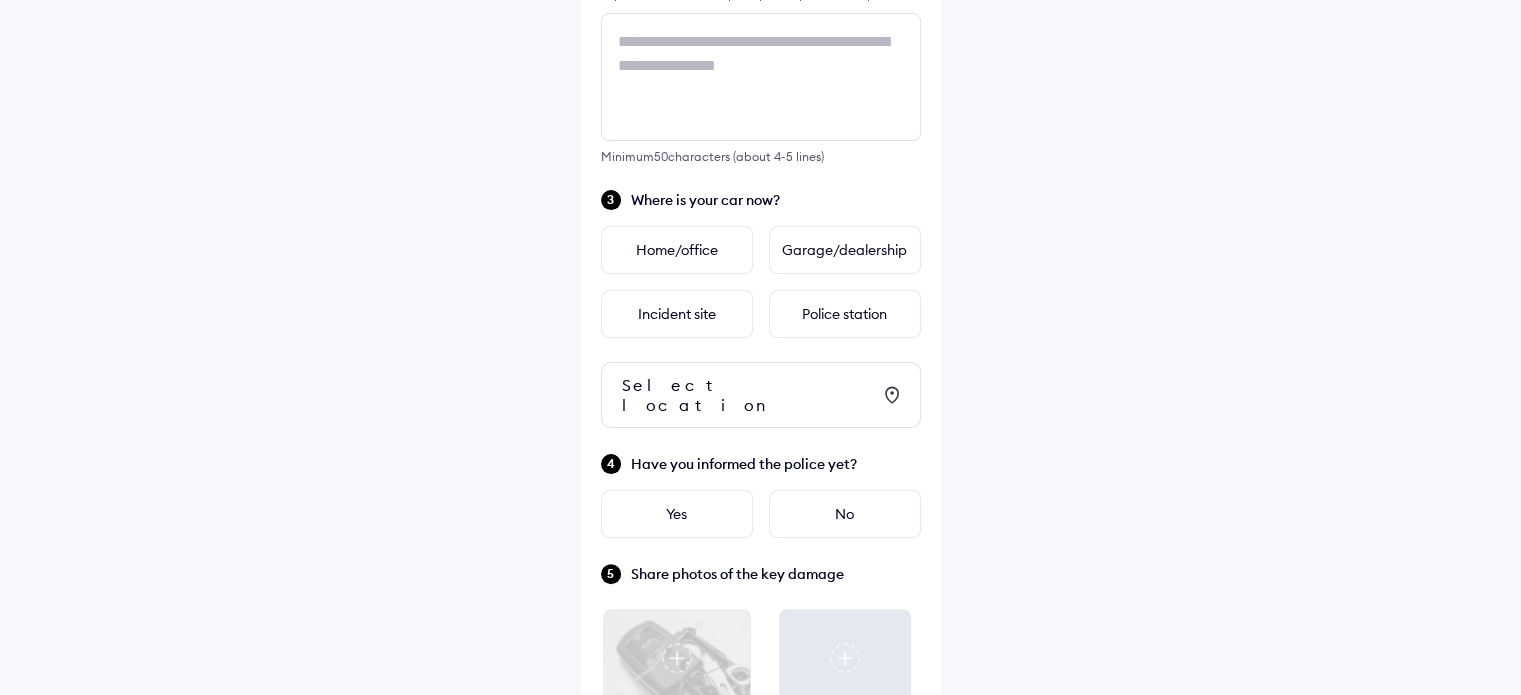 scroll, scrollTop: 400, scrollLeft: 0, axis: vertical 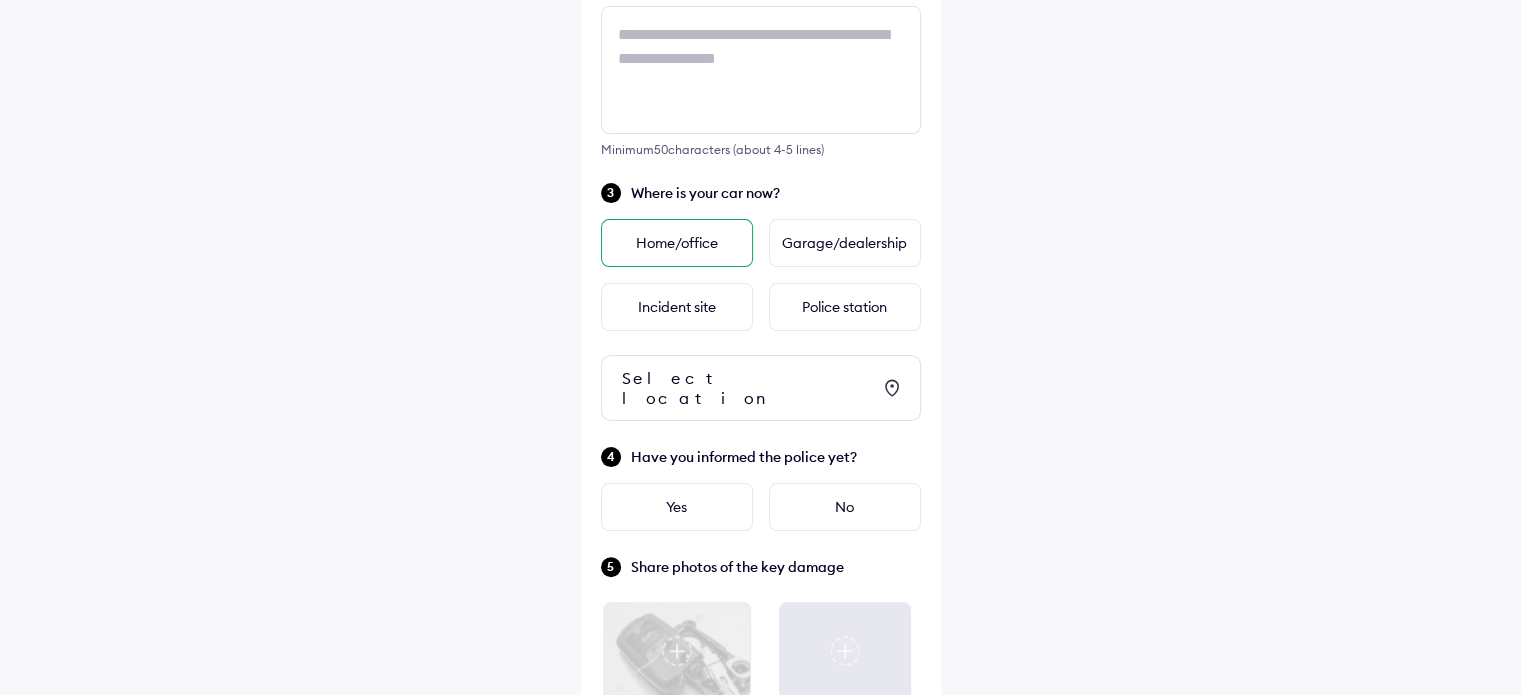 click on "Home/office" at bounding box center (677, 243) 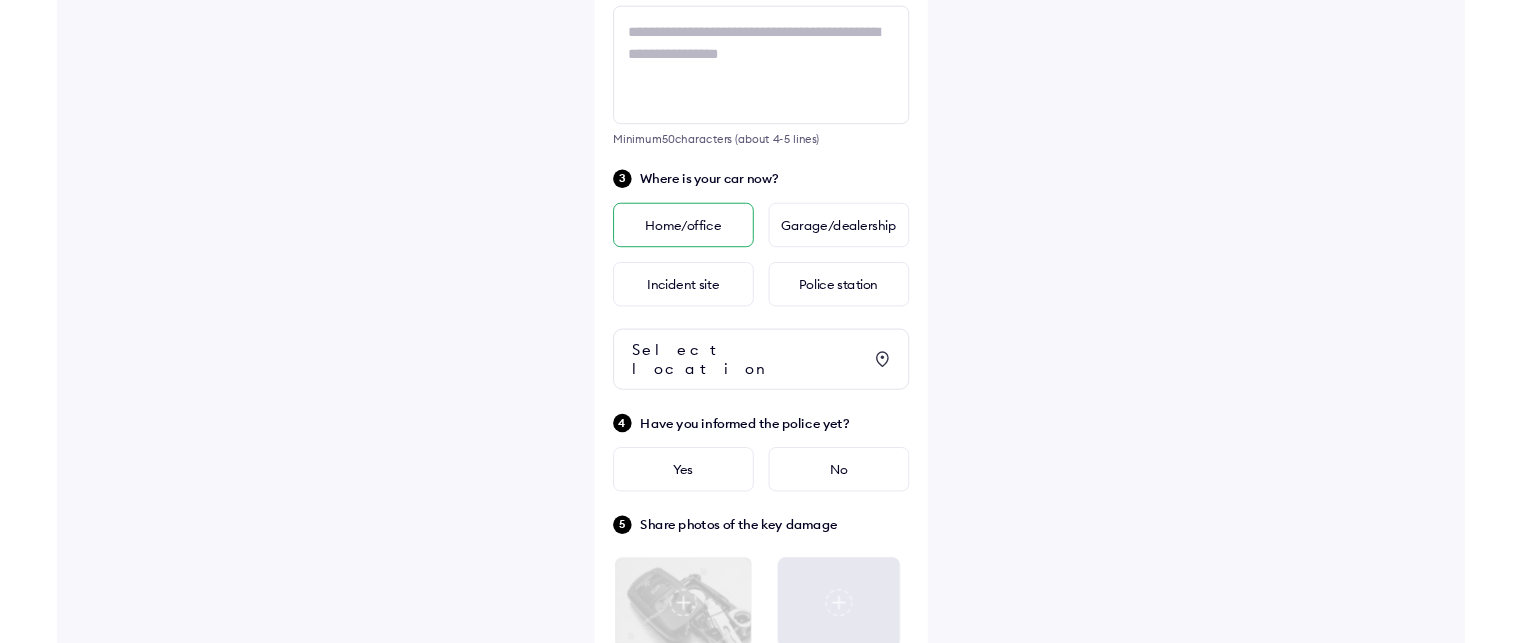 scroll, scrollTop: 0, scrollLeft: 0, axis: both 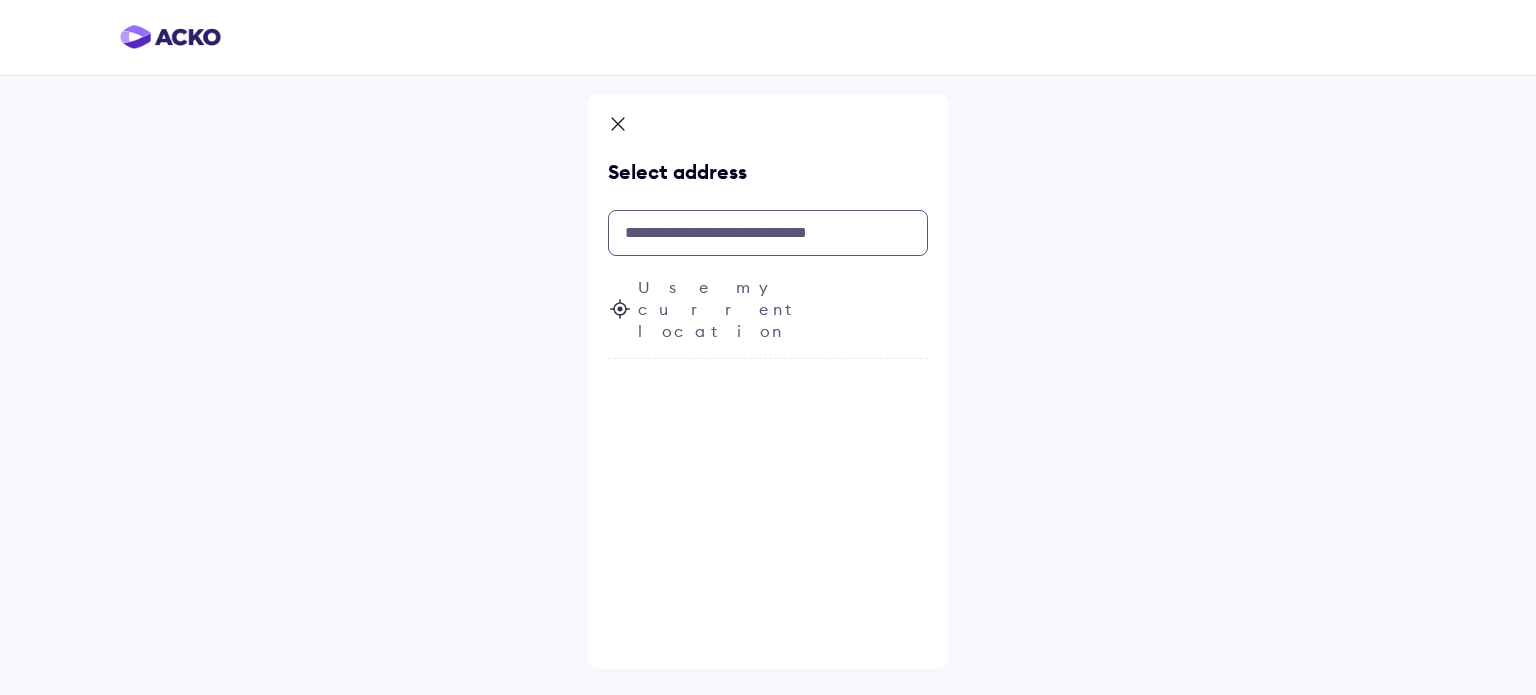 click at bounding box center (768, 233) 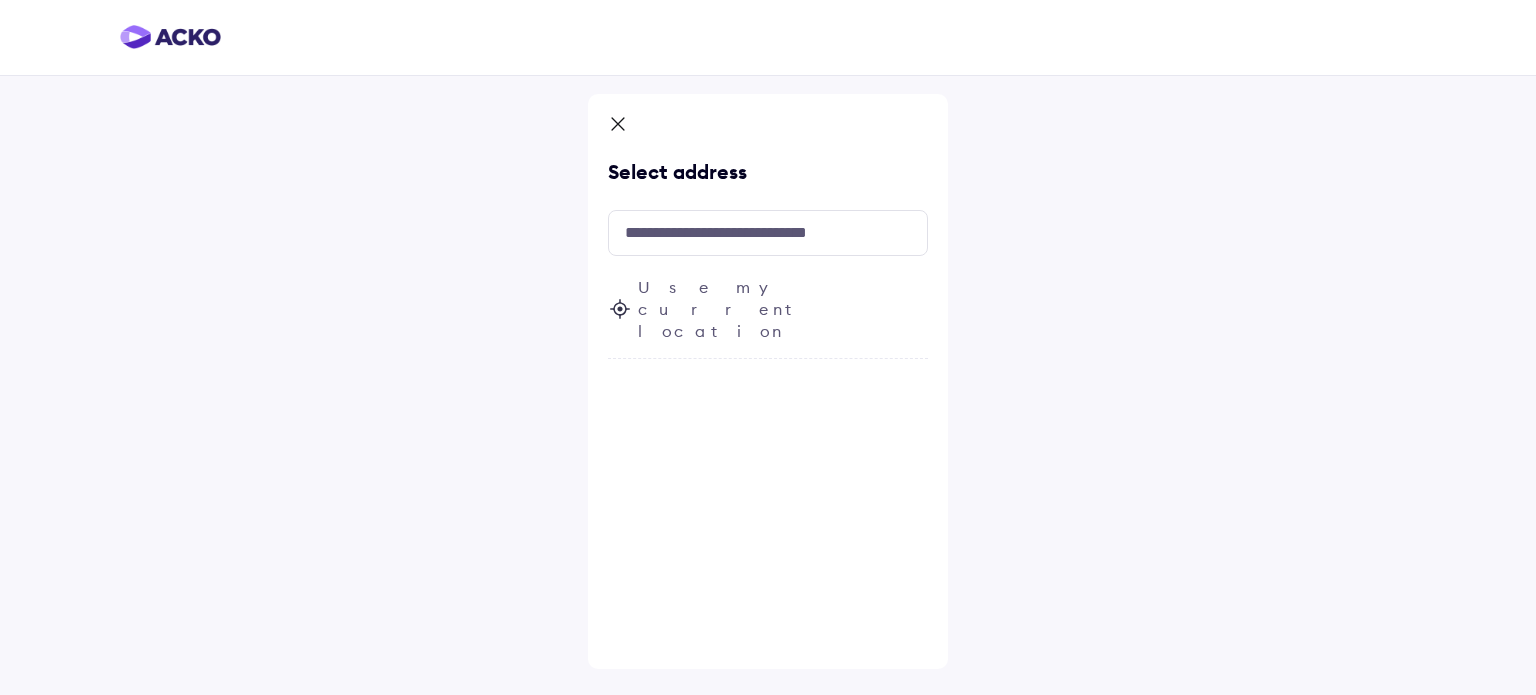 click on "Use my current location" at bounding box center [783, 309] 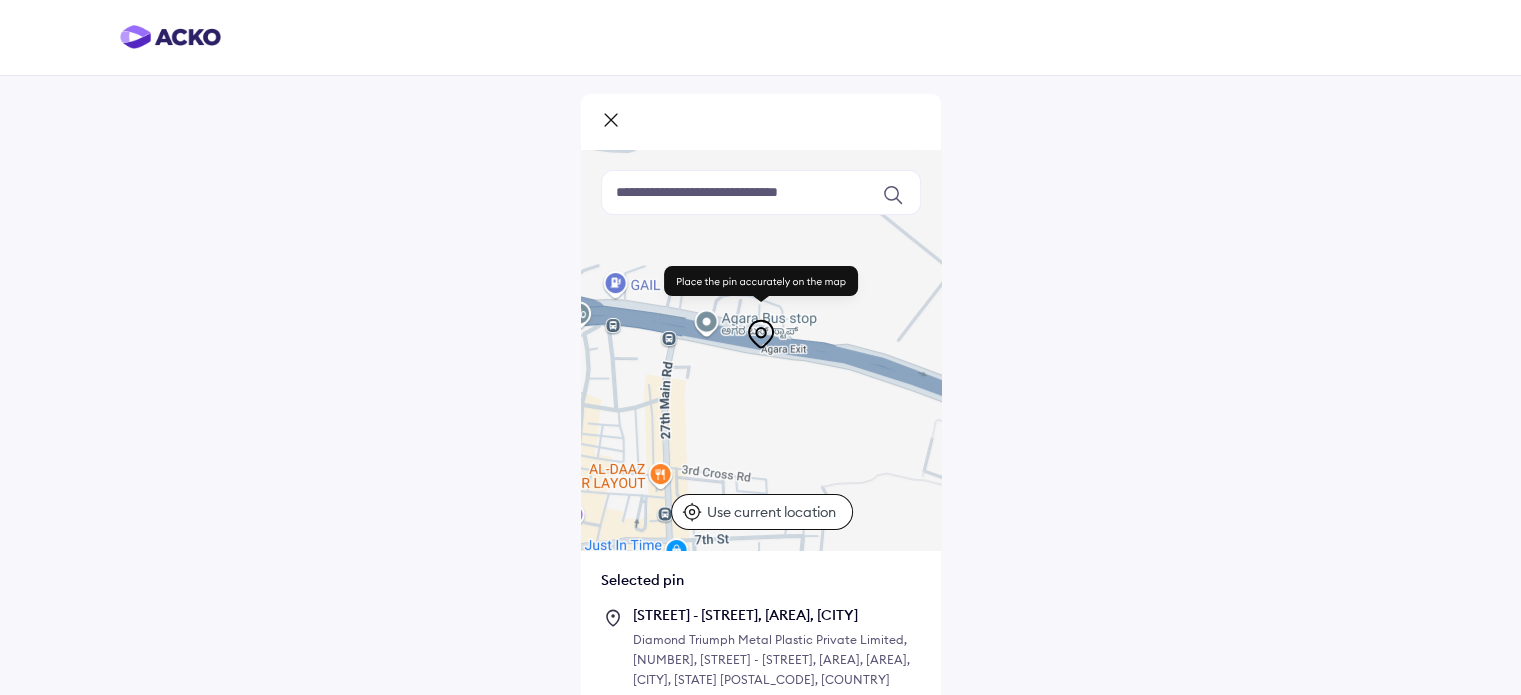 click on "Keyboard shortcuts Map Data Map data ©2025 Map data ©2025 100 m  Click to toggle between metric and imperial units Terms Report a map error Use current location Selected pin [STREET], [AREA], [CITY] Diamond Triumph Metal Plastic Private Limited, [NUMBER], [STREET] - [STREET], [AREA], [AREA], [CITY], [STATE] [POSTAL_CODE], [COUNTRY] Continue" at bounding box center [760, 399] 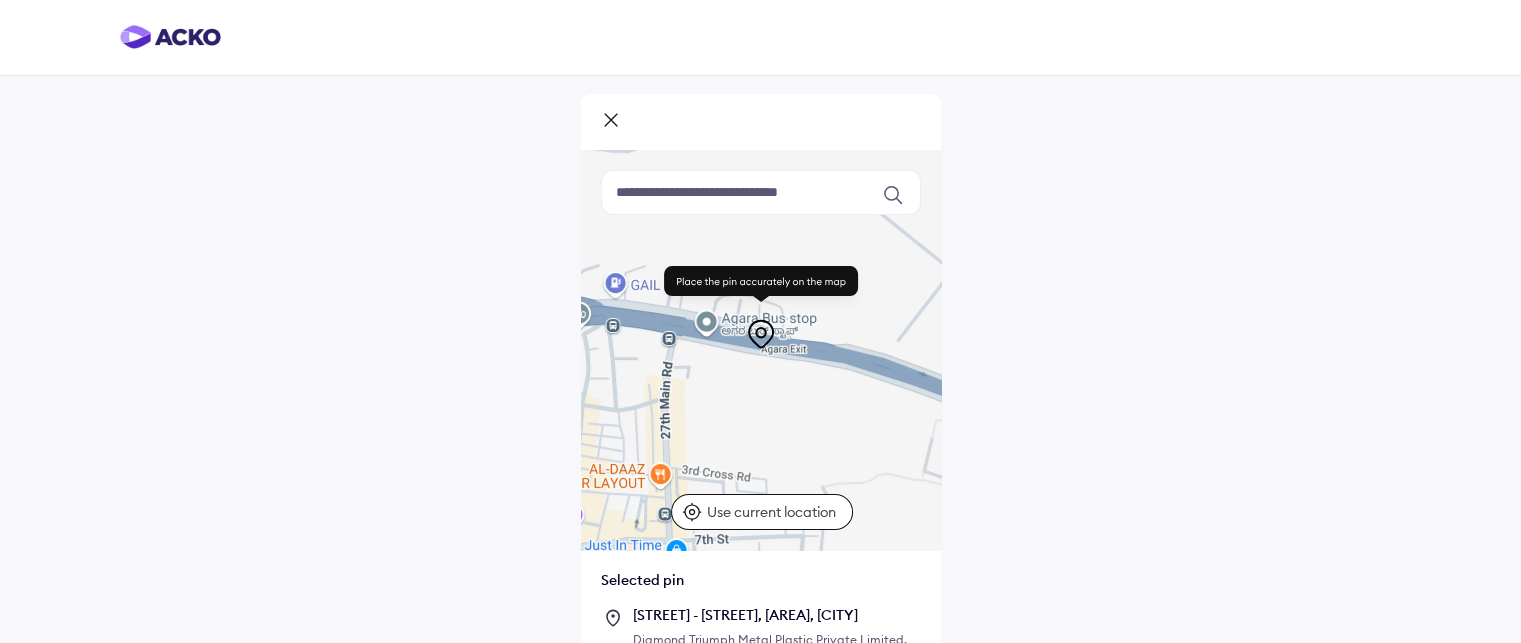 click on "Use current location" at bounding box center [774, 512] 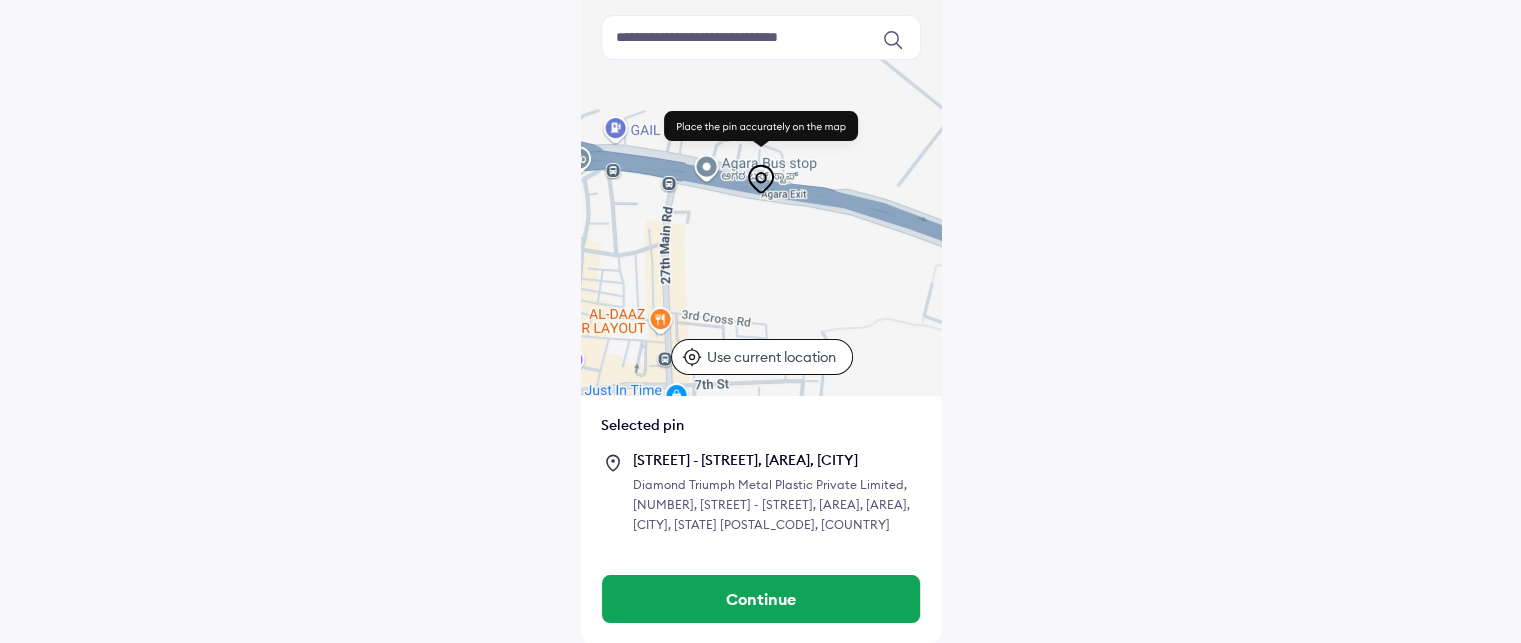 click on "Use current location" at bounding box center (774, 357) 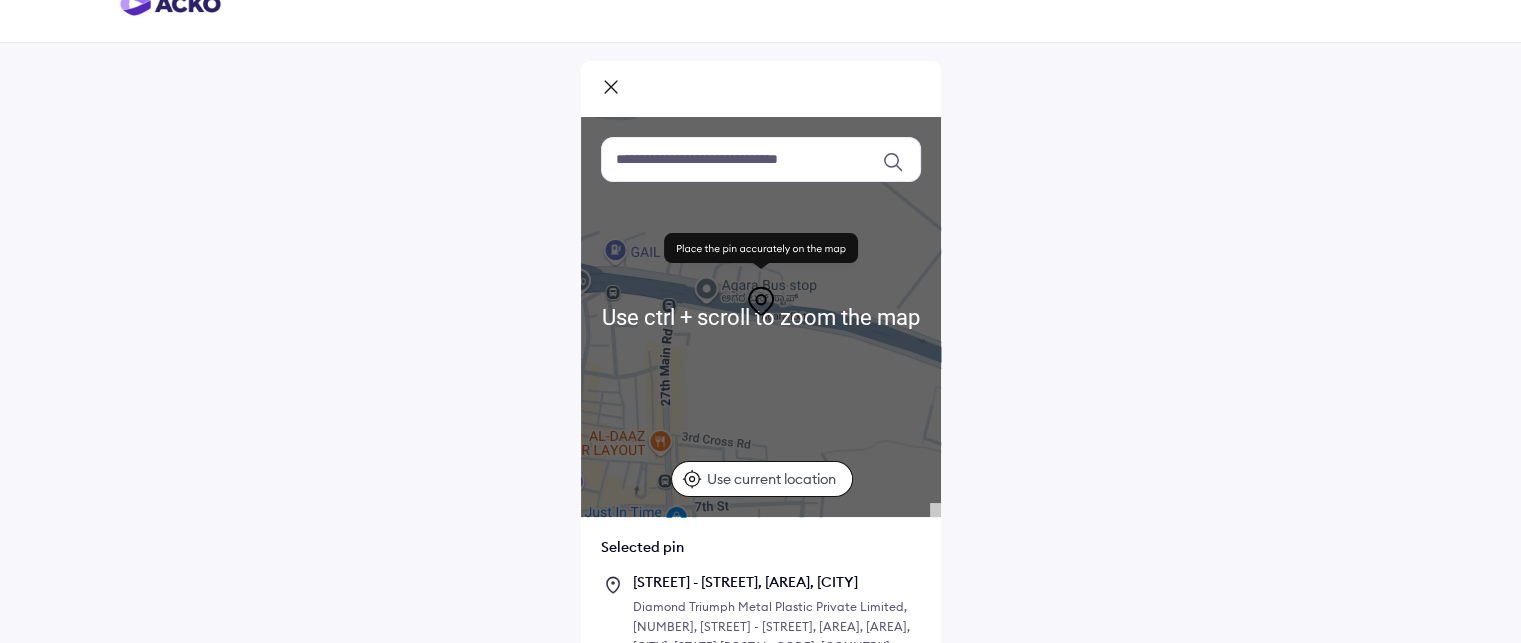 scroll, scrollTop: 0, scrollLeft: 0, axis: both 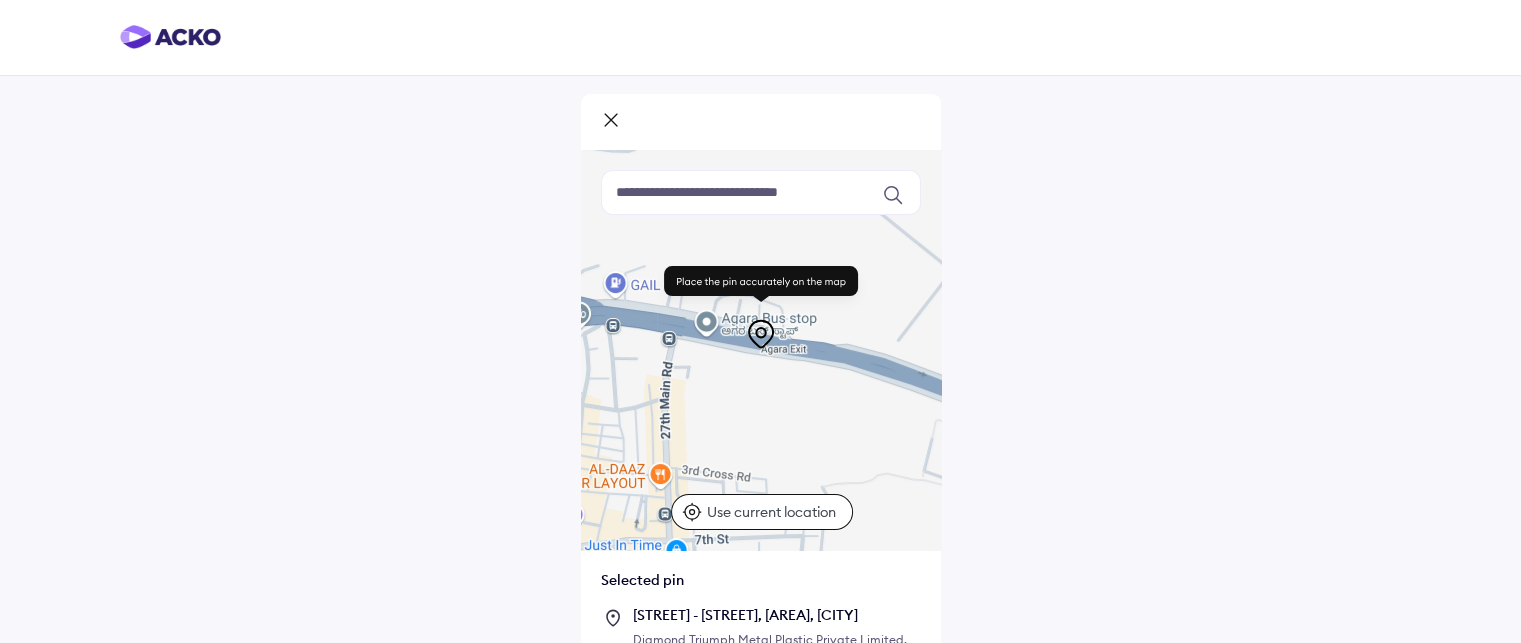 click at bounding box center (761, 192) 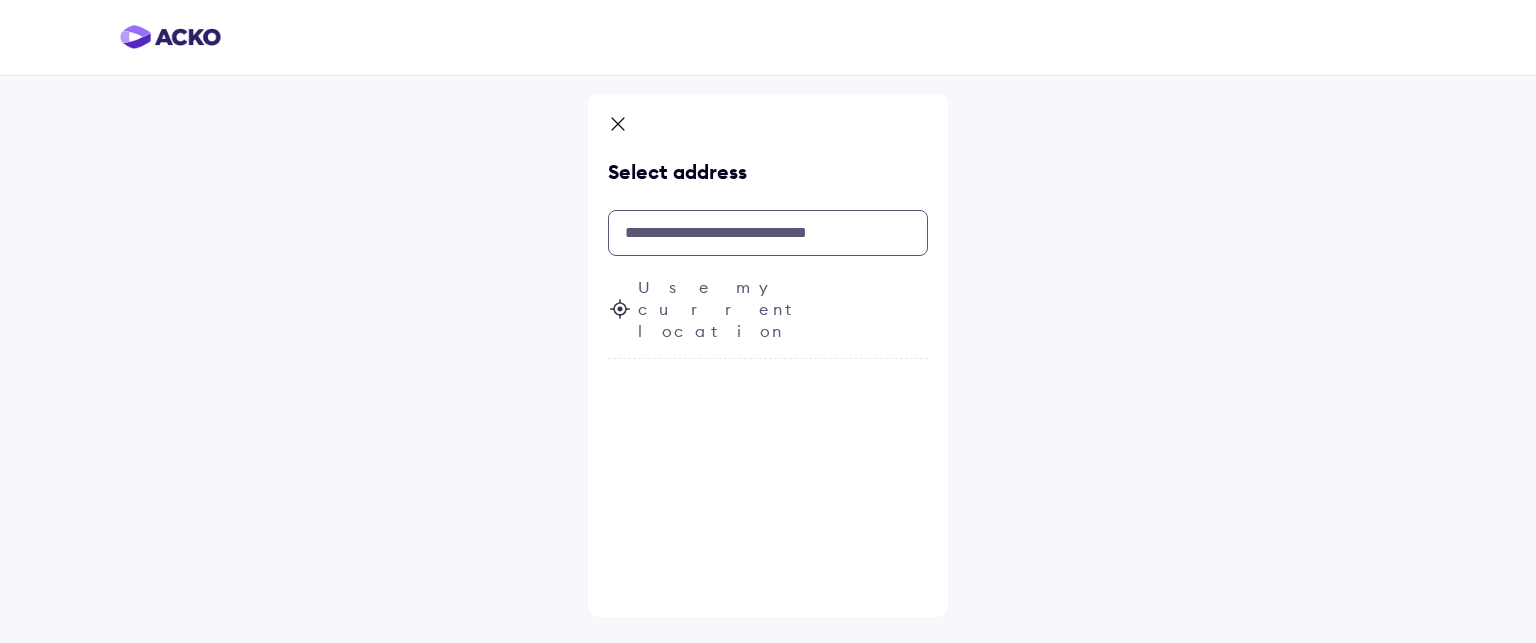 click at bounding box center [768, 233] 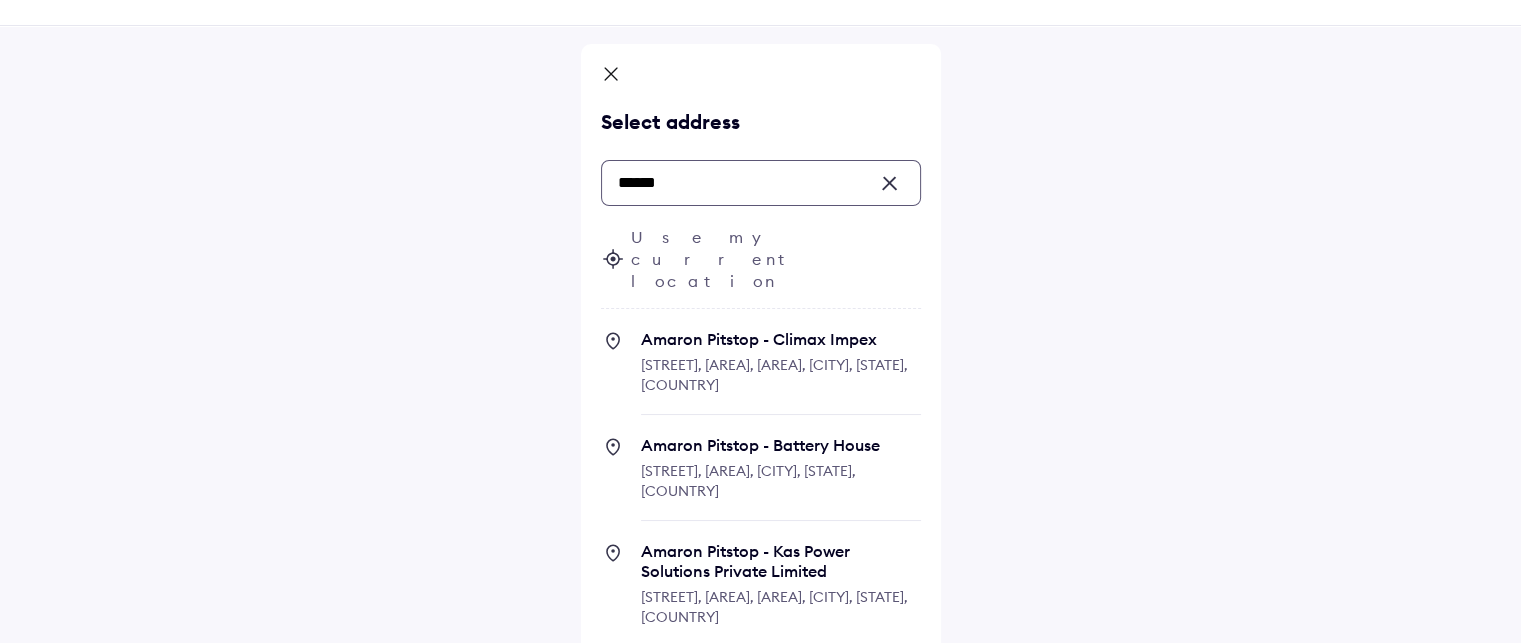scroll, scrollTop: 0, scrollLeft: 0, axis: both 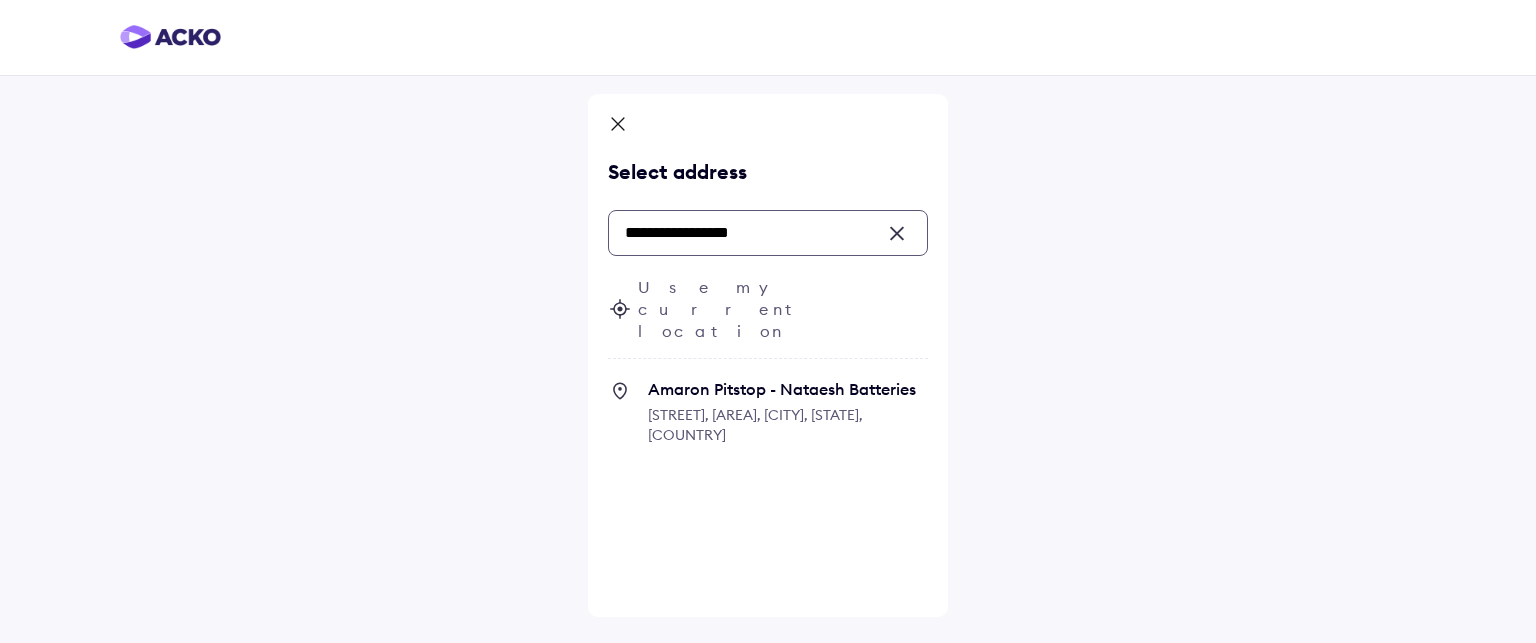 click on "[STREET], [AREA], [CITY], [STATE], [COUNTRY]" at bounding box center (755, 425) 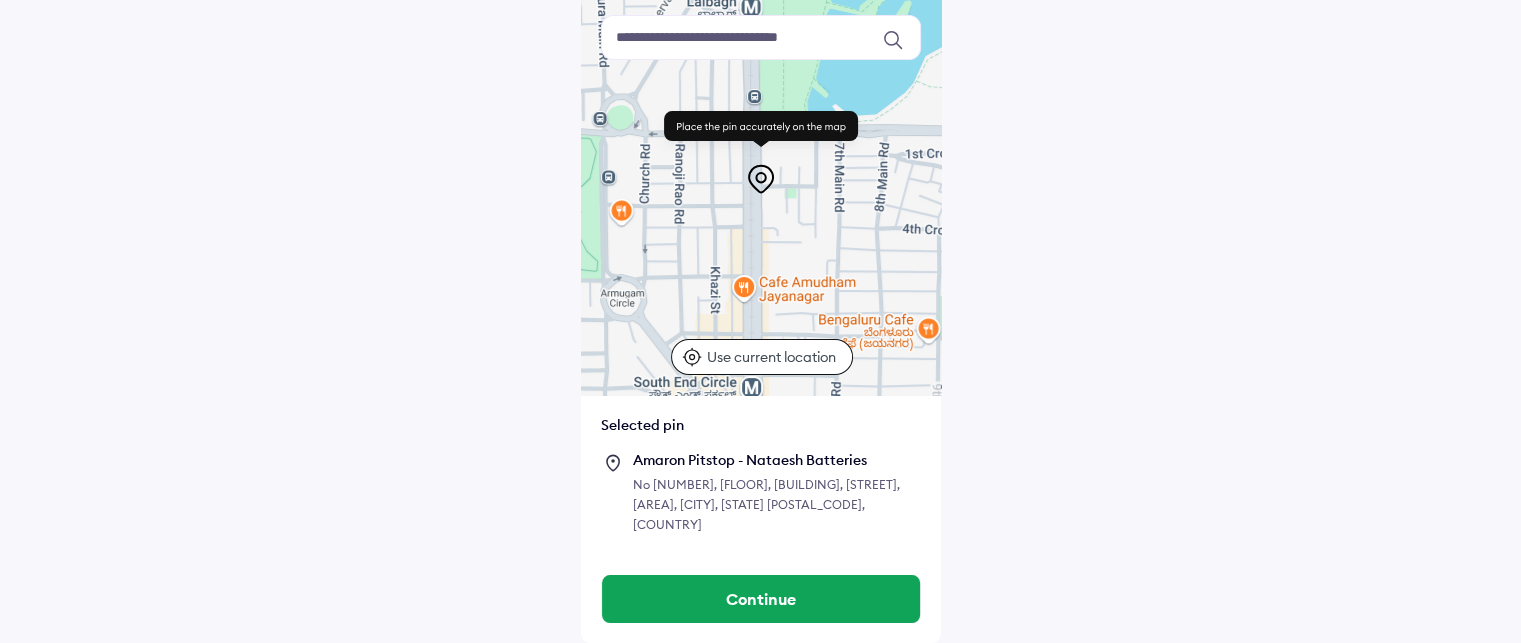 scroll, scrollTop: 175, scrollLeft: 0, axis: vertical 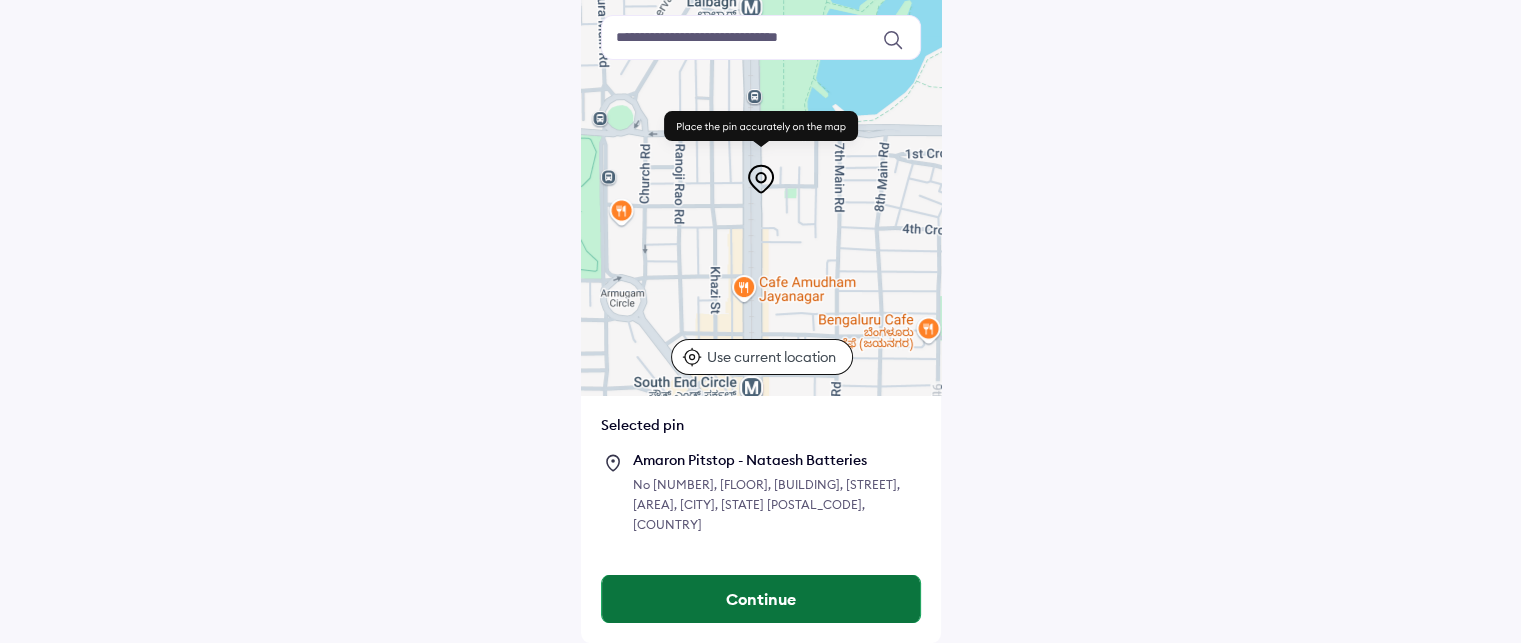 click on "Continue" at bounding box center (761, 599) 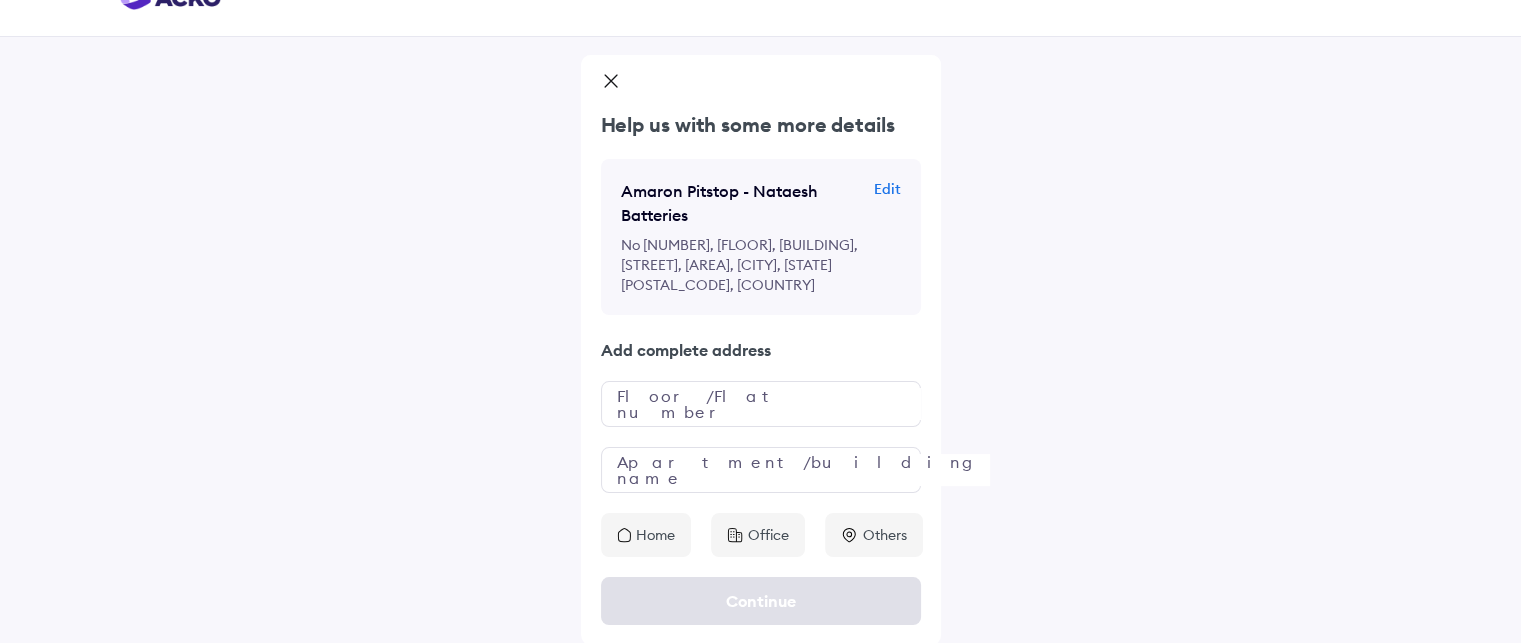 scroll, scrollTop: 60, scrollLeft: 0, axis: vertical 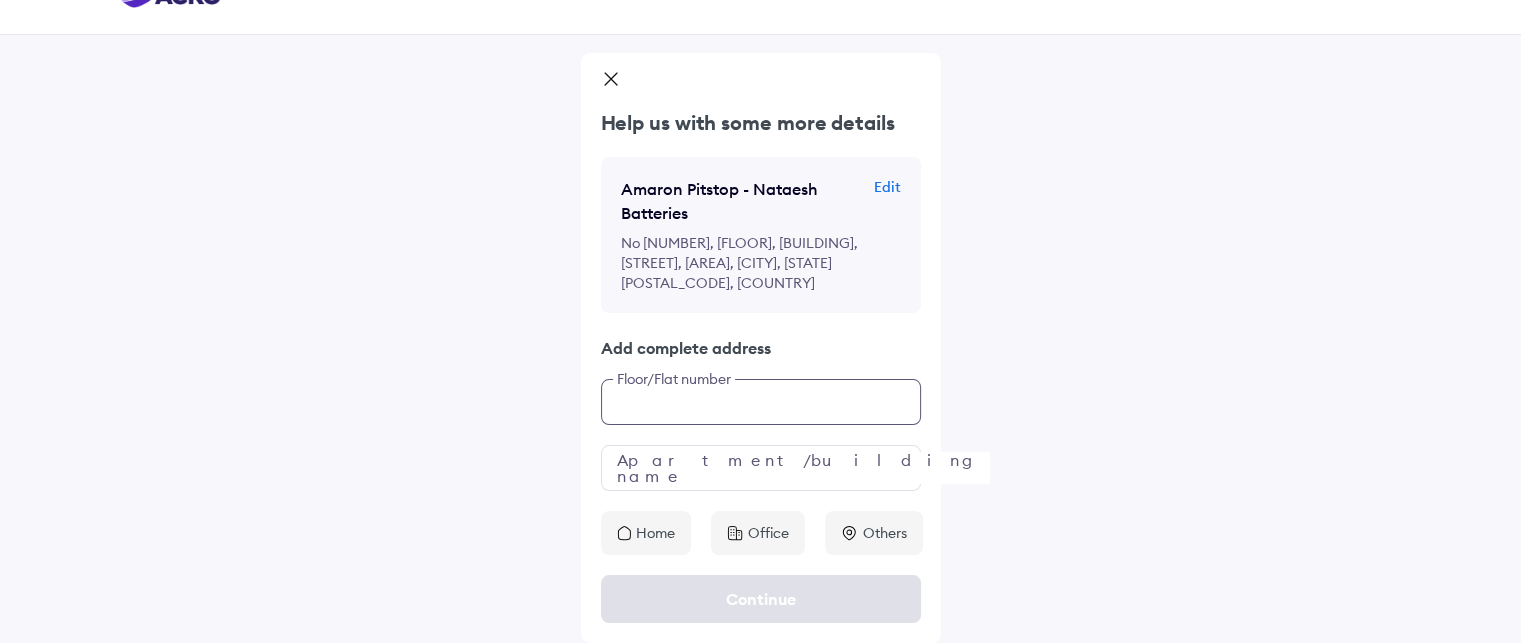 click at bounding box center (761, 402) 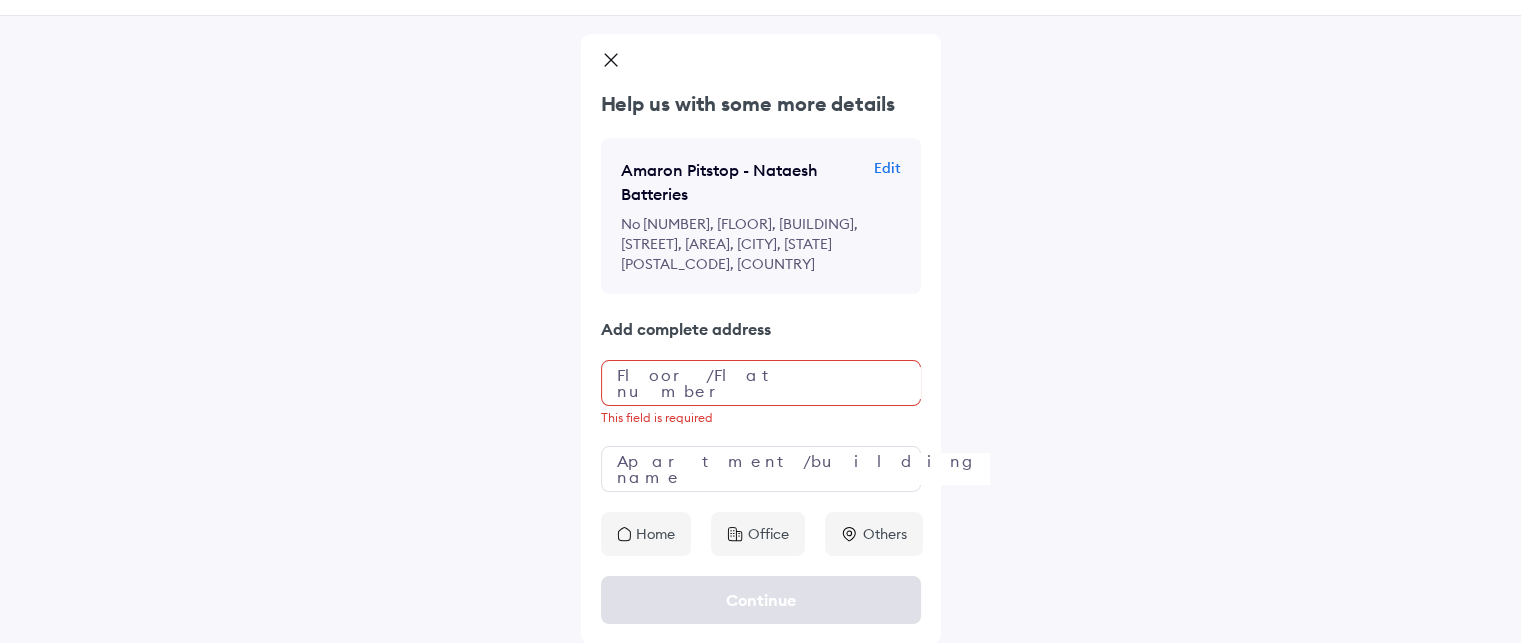 click on "Help us with some more details Amaron Pitstop - Nataesh Batteries Edit No [NUMBER], [FLOOR], [BUILDING], [STREET], [AREA], [CITY], [STATE] [POSTAL_CODE], [COUNTRY] Add complete address Floor/Flat number This field is required Apartment/building name Home Office Others" 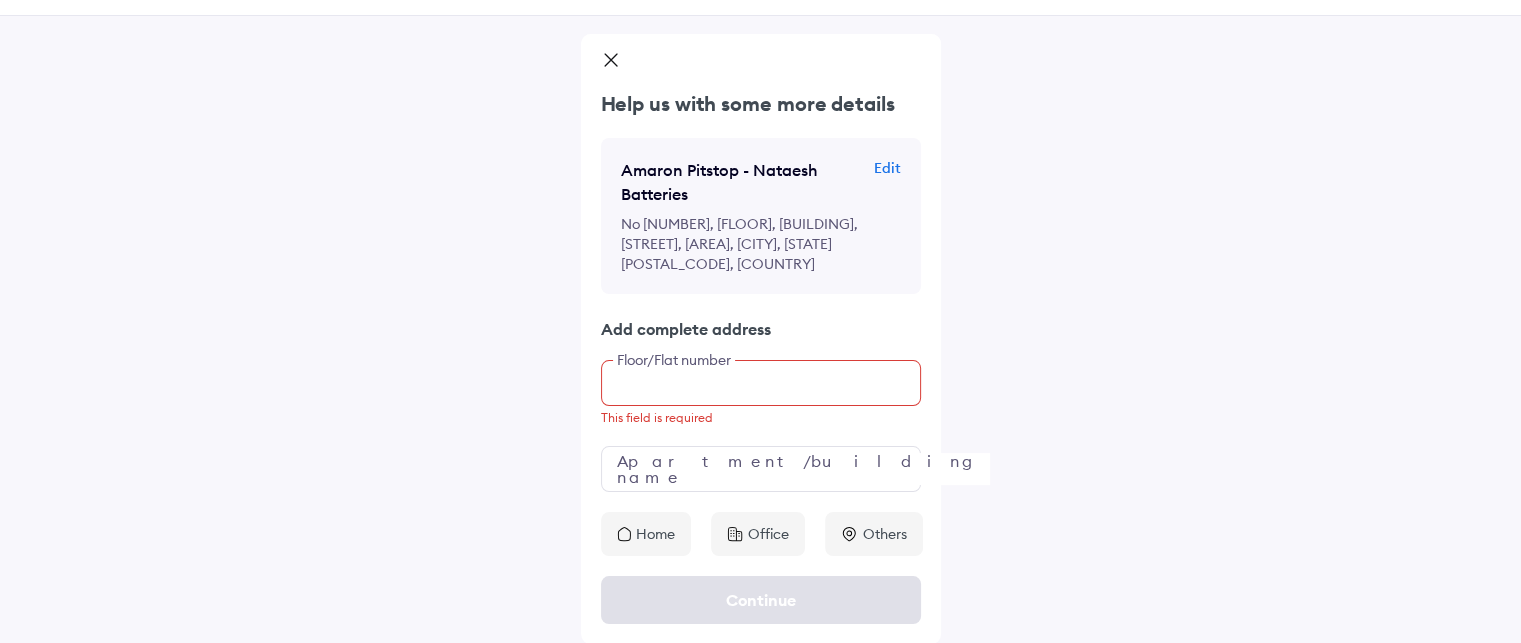 click at bounding box center (761, 383) 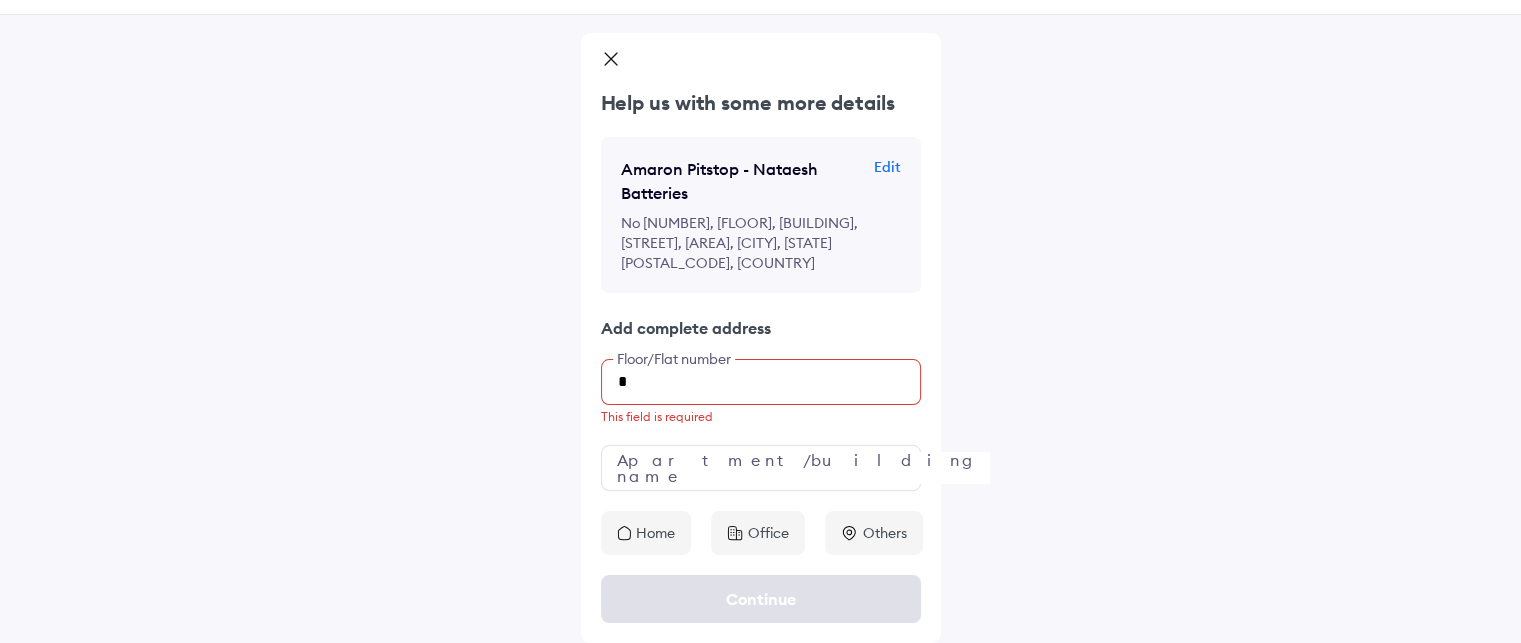 scroll, scrollTop: 60, scrollLeft: 0, axis: vertical 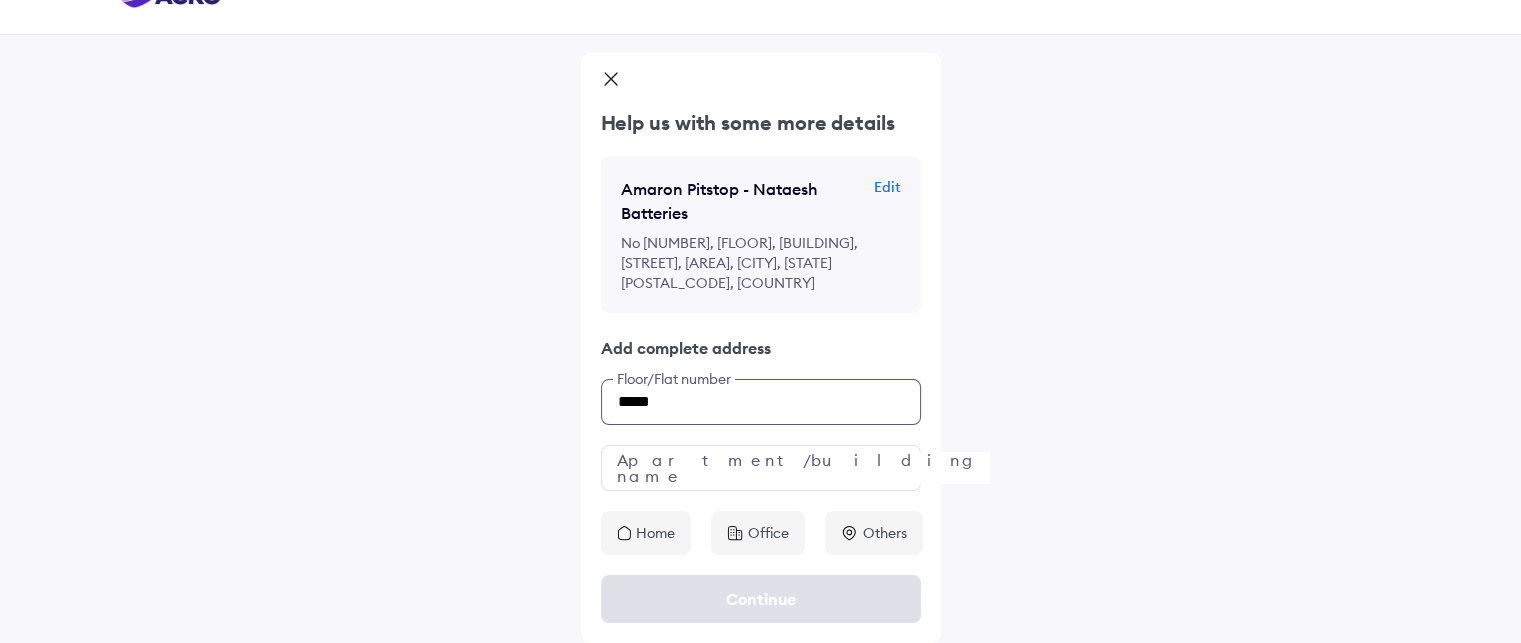 type on "*****" 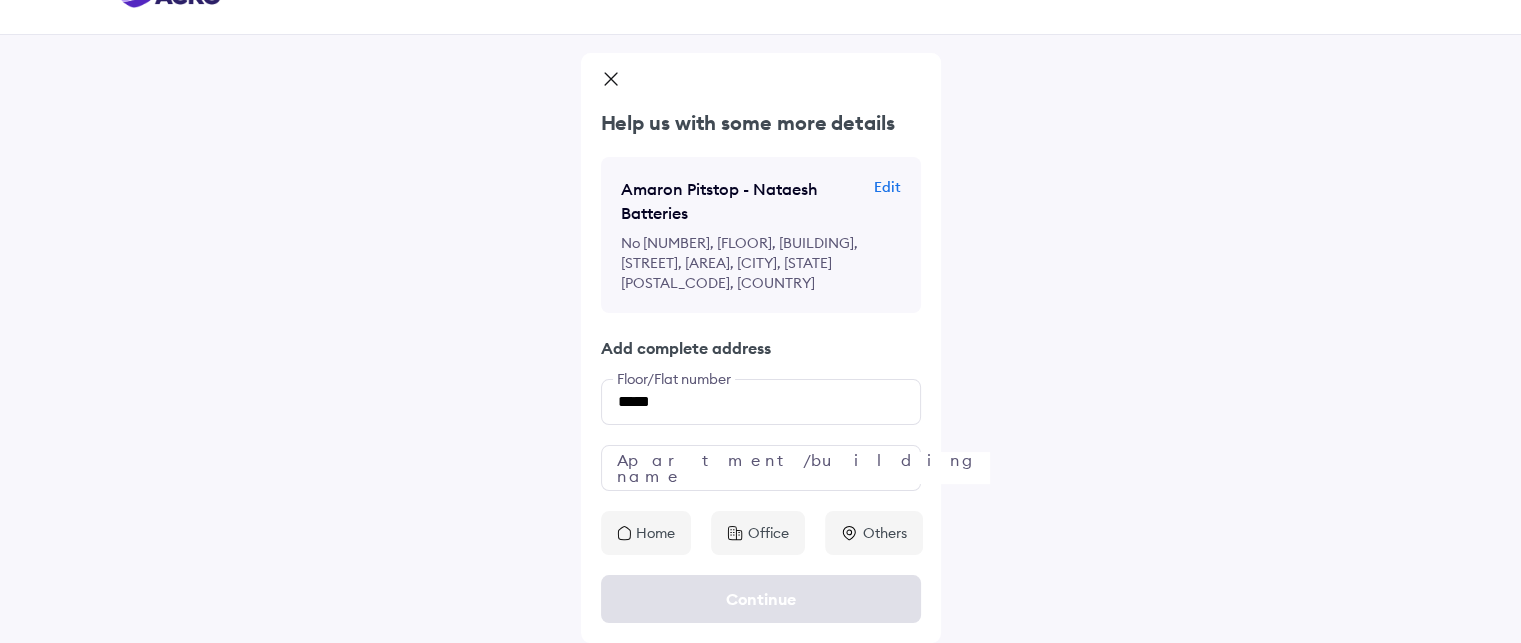 click on "Office" at bounding box center (768, 533) 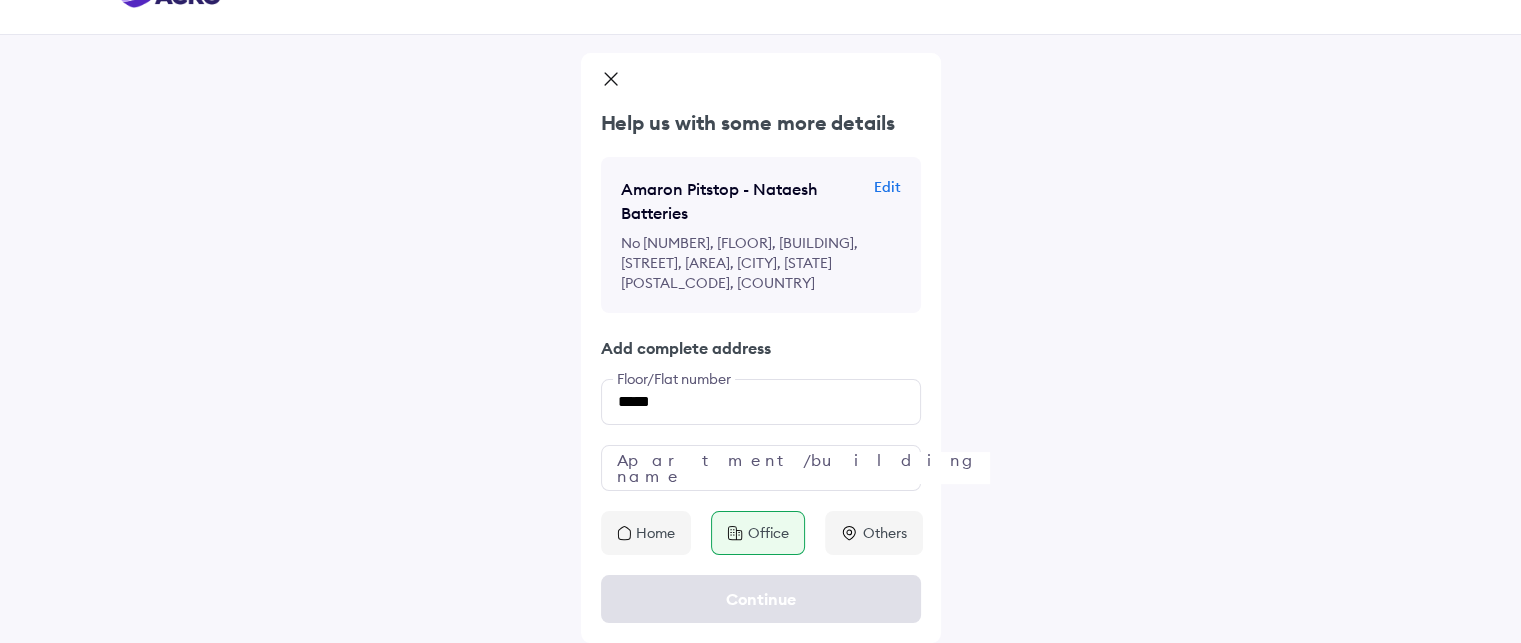 click on "Continue" 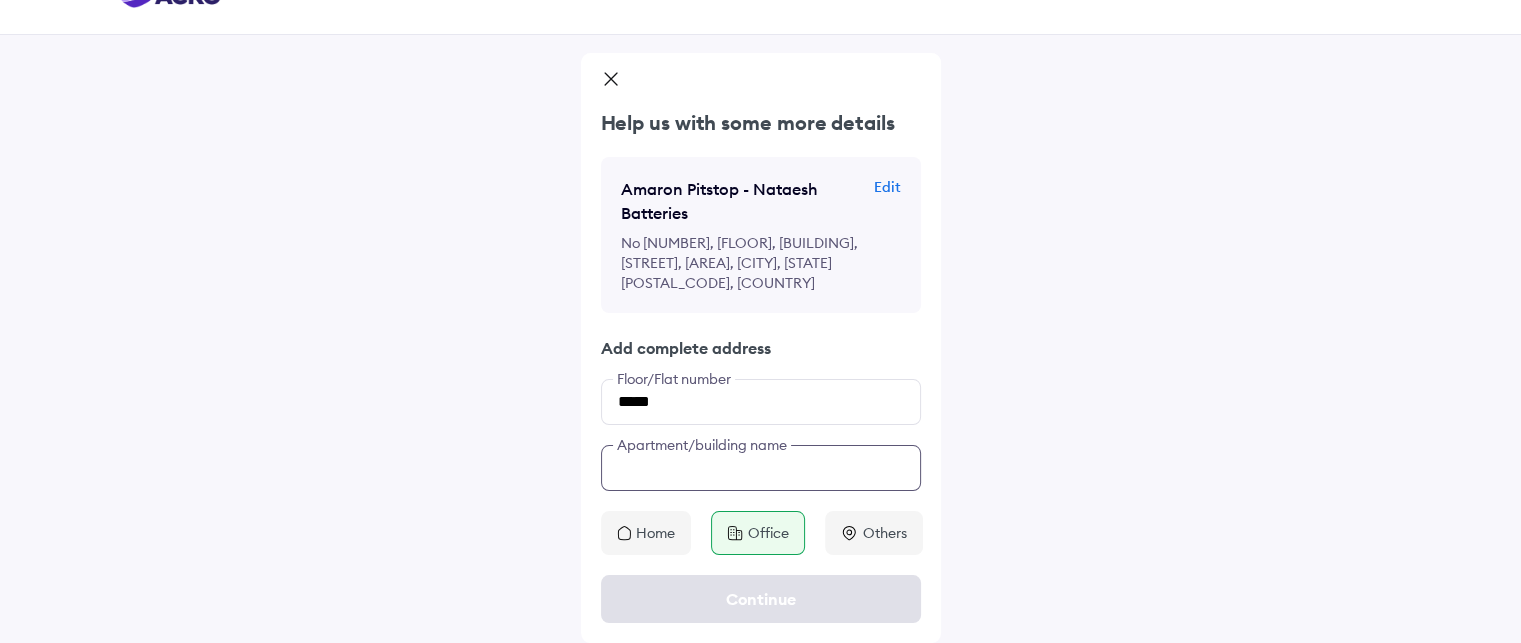click at bounding box center (761, 468) 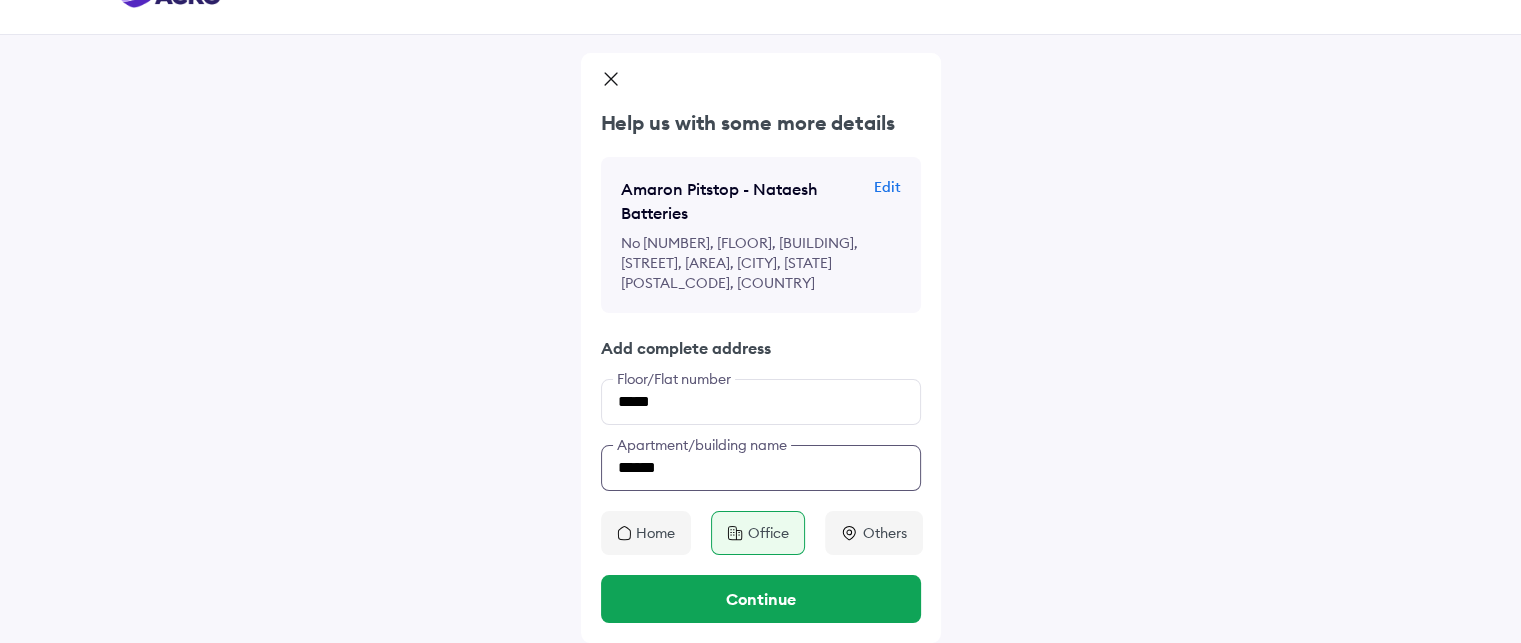 drag, startPoint x: 708, startPoint y: 461, endPoint x: 581, endPoint y: 442, distance: 128.41339 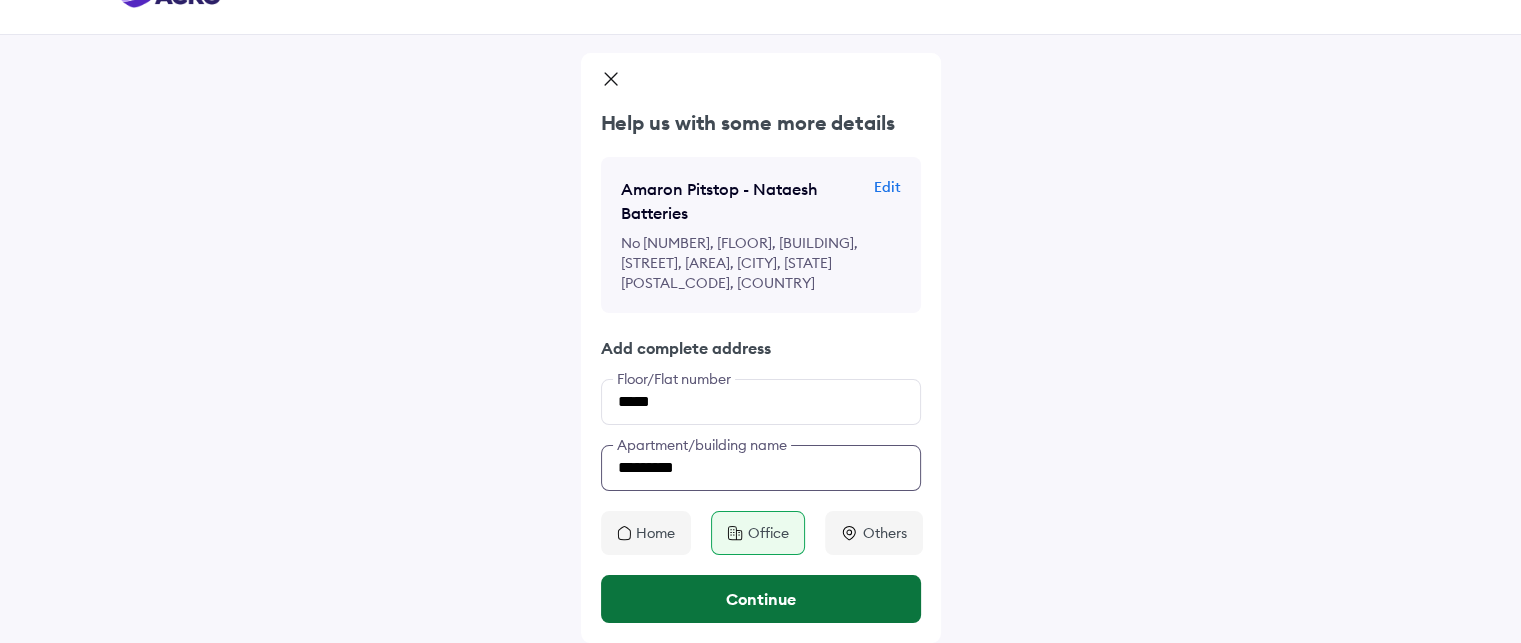 type on "*********" 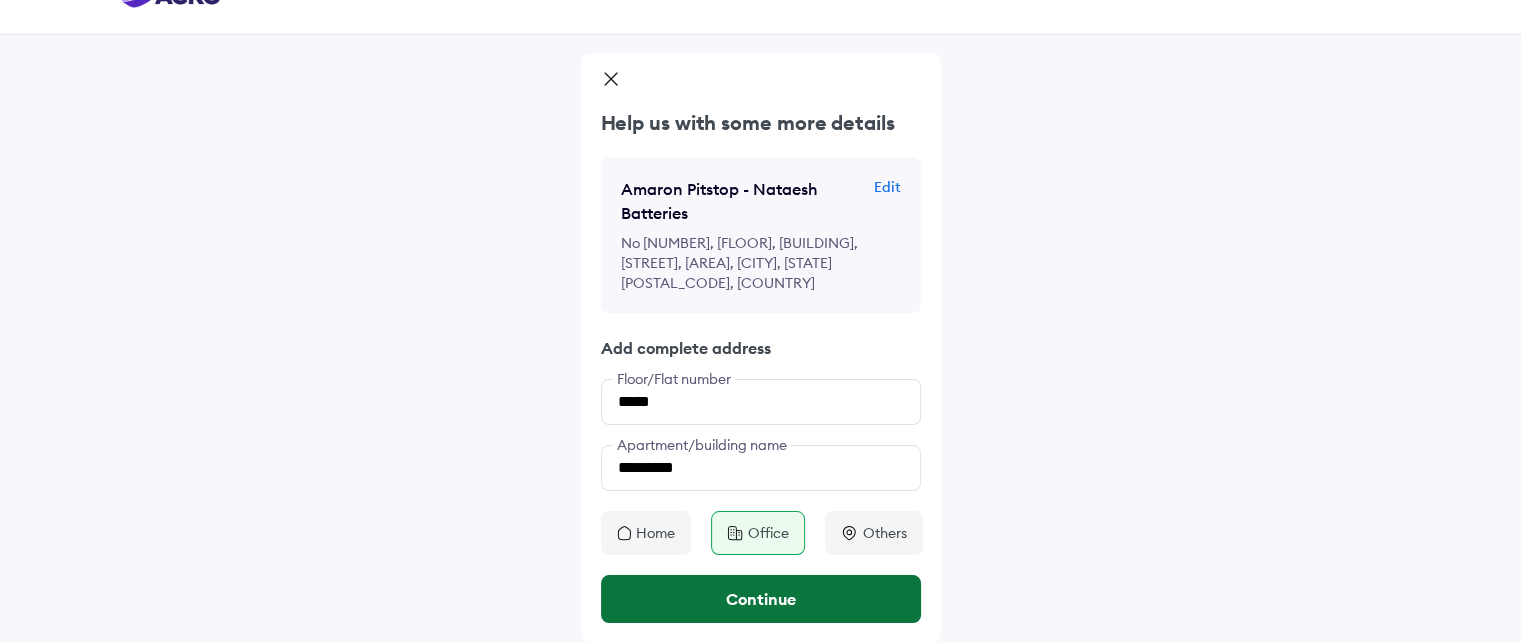 click on "Continue" at bounding box center (761, 599) 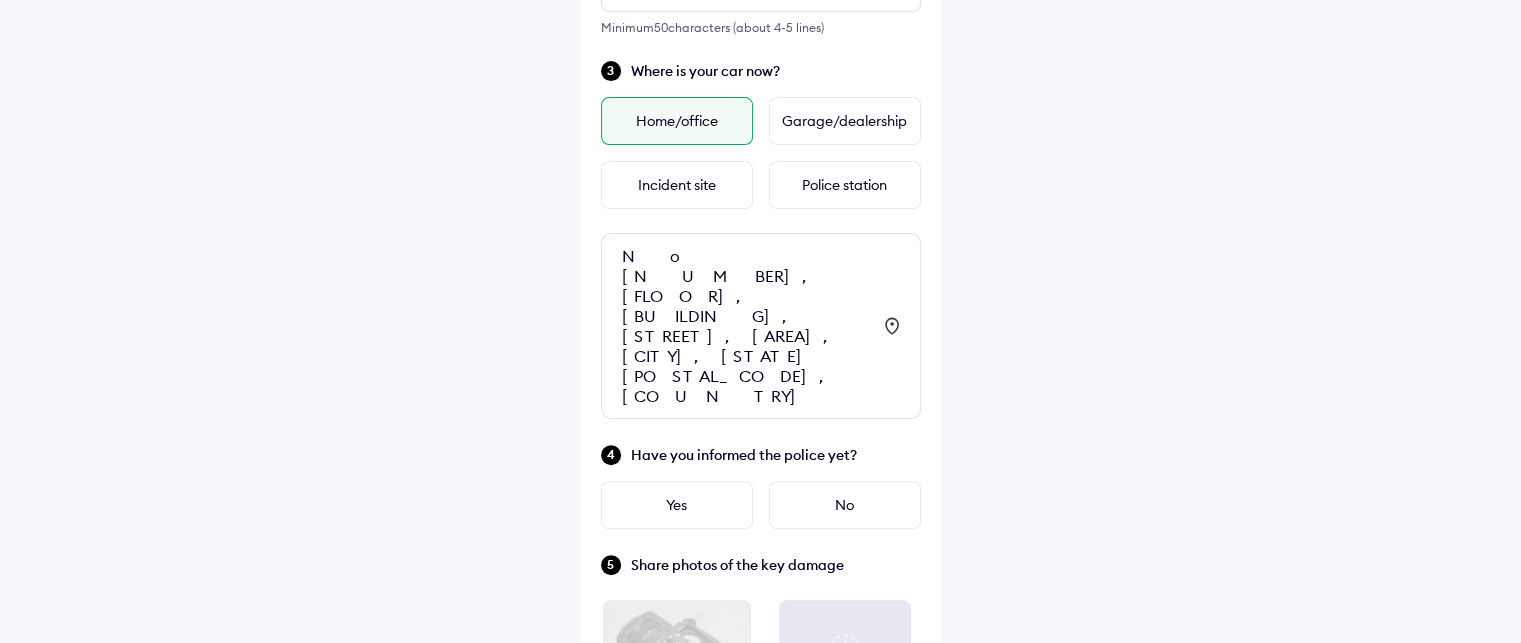 scroll, scrollTop: 581, scrollLeft: 0, axis: vertical 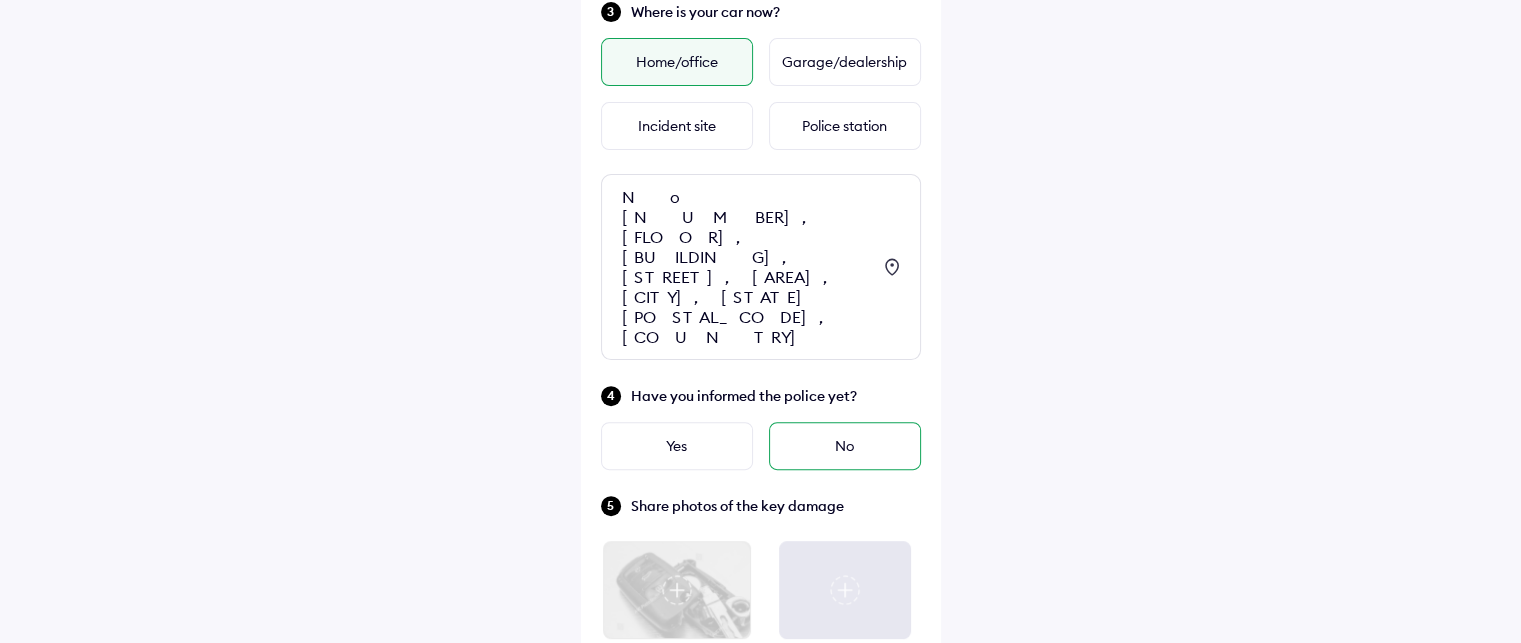 click on "No" at bounding box center (845, 446) 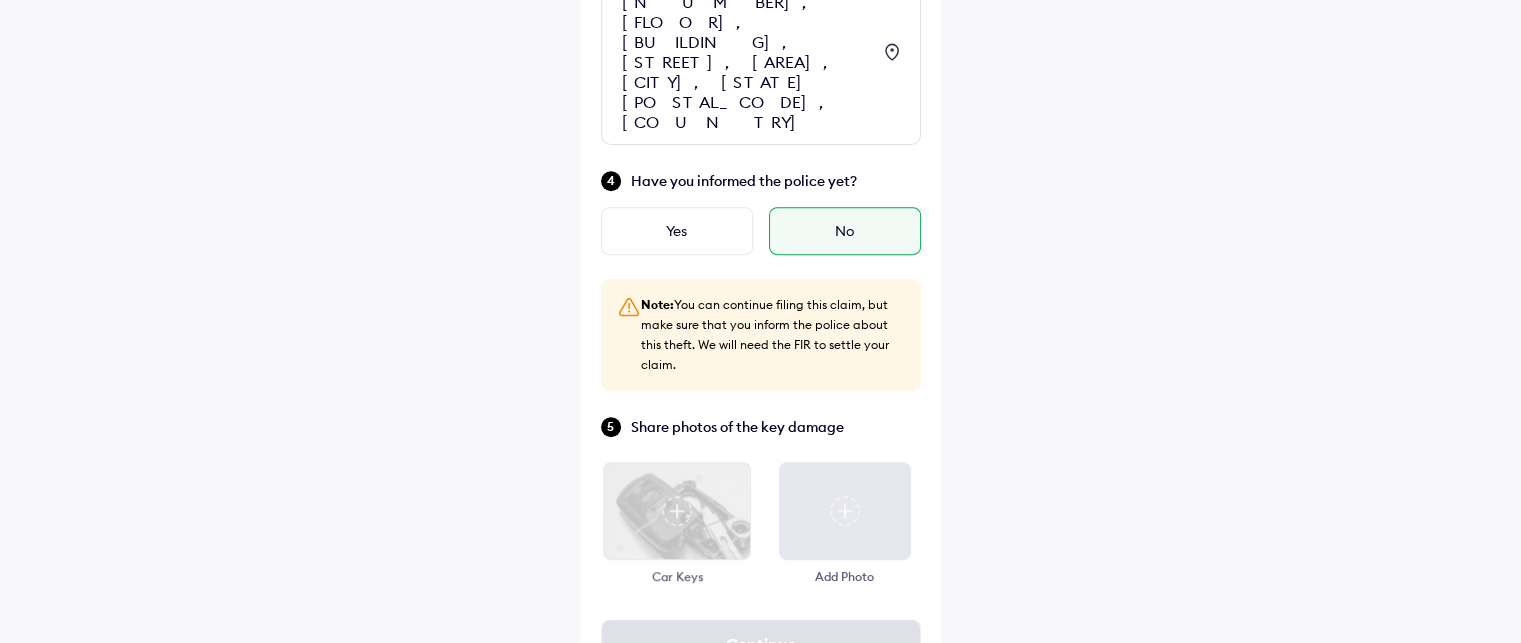 click at bounding box center [676, 511] 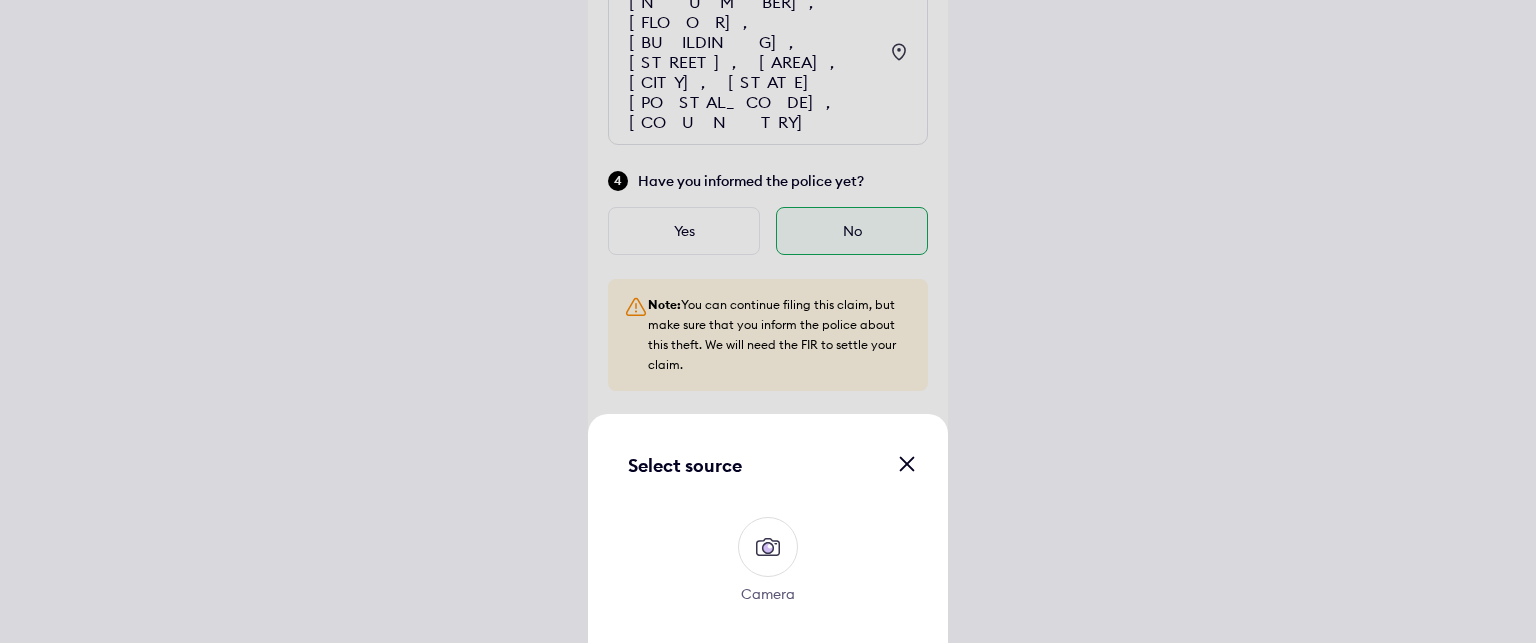 click on "Select source" at bounding box center (768, 465) 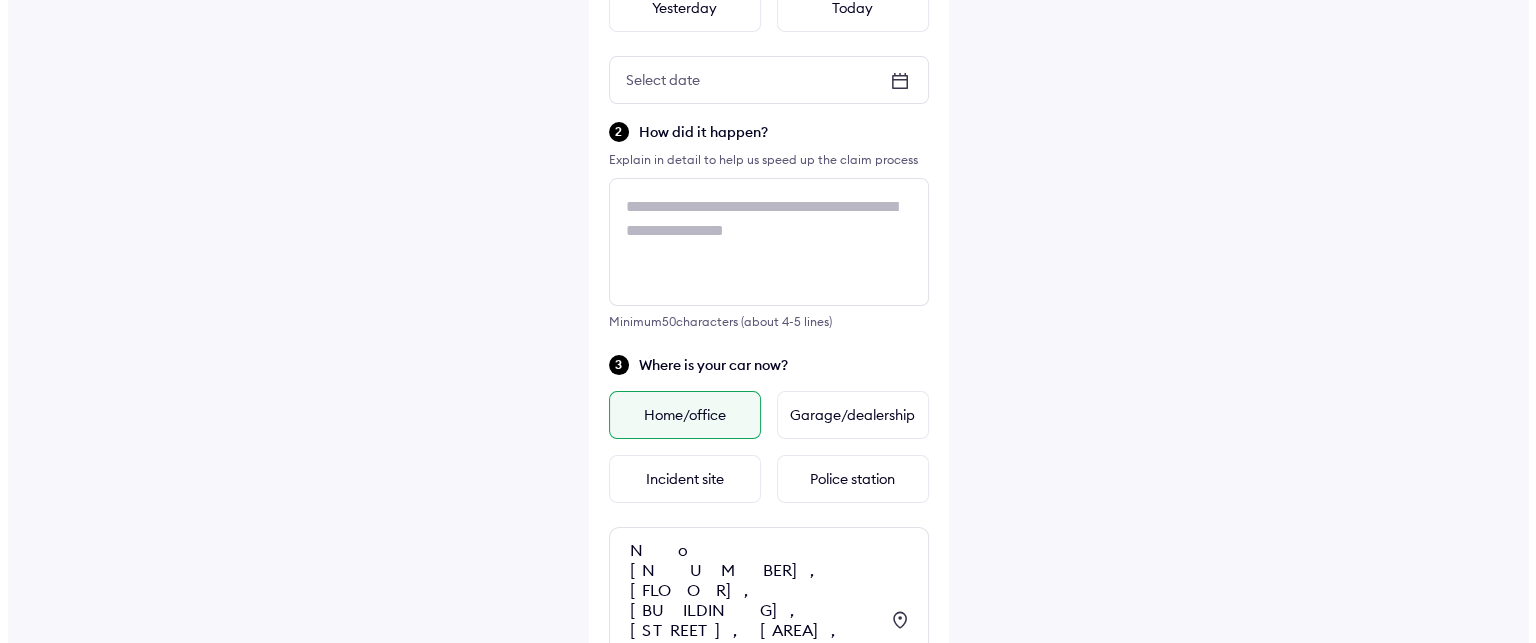 scroll, scrollTop: 0, scrollLeft: 0, axis: both 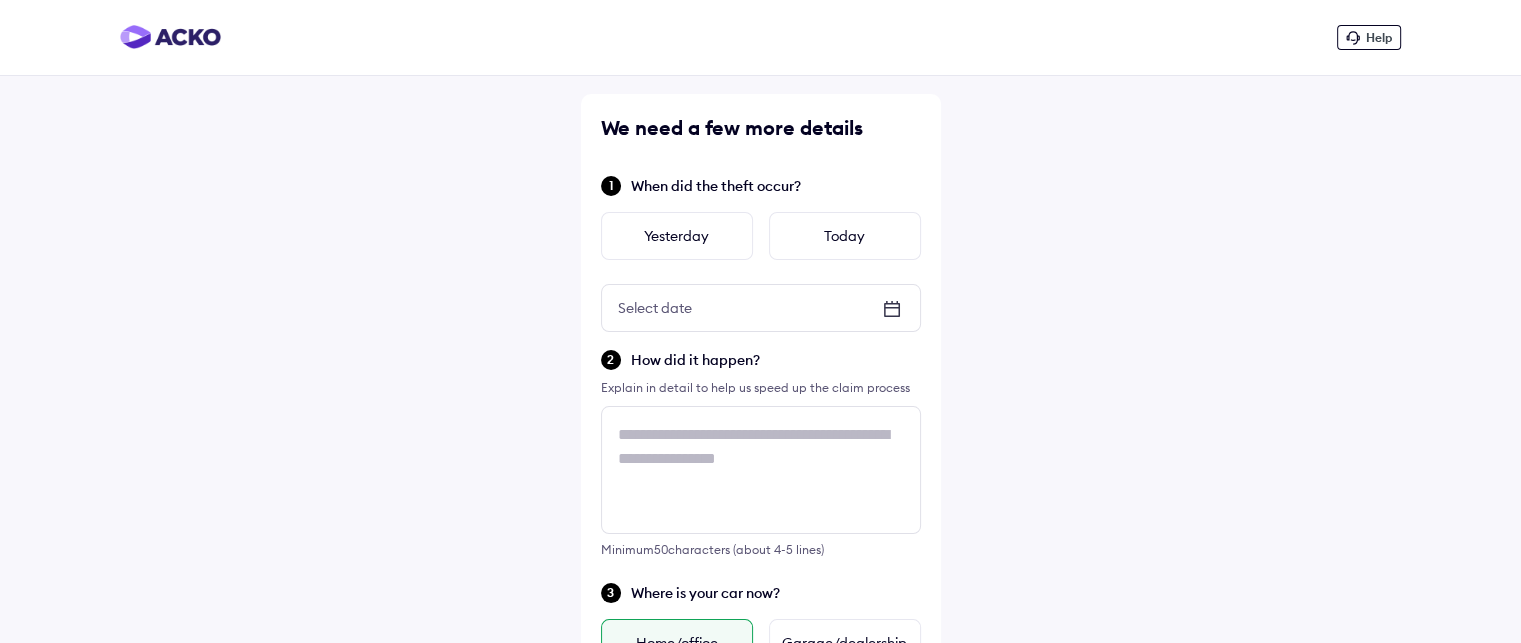 click on "Help" at bounding box center [1379, 37] 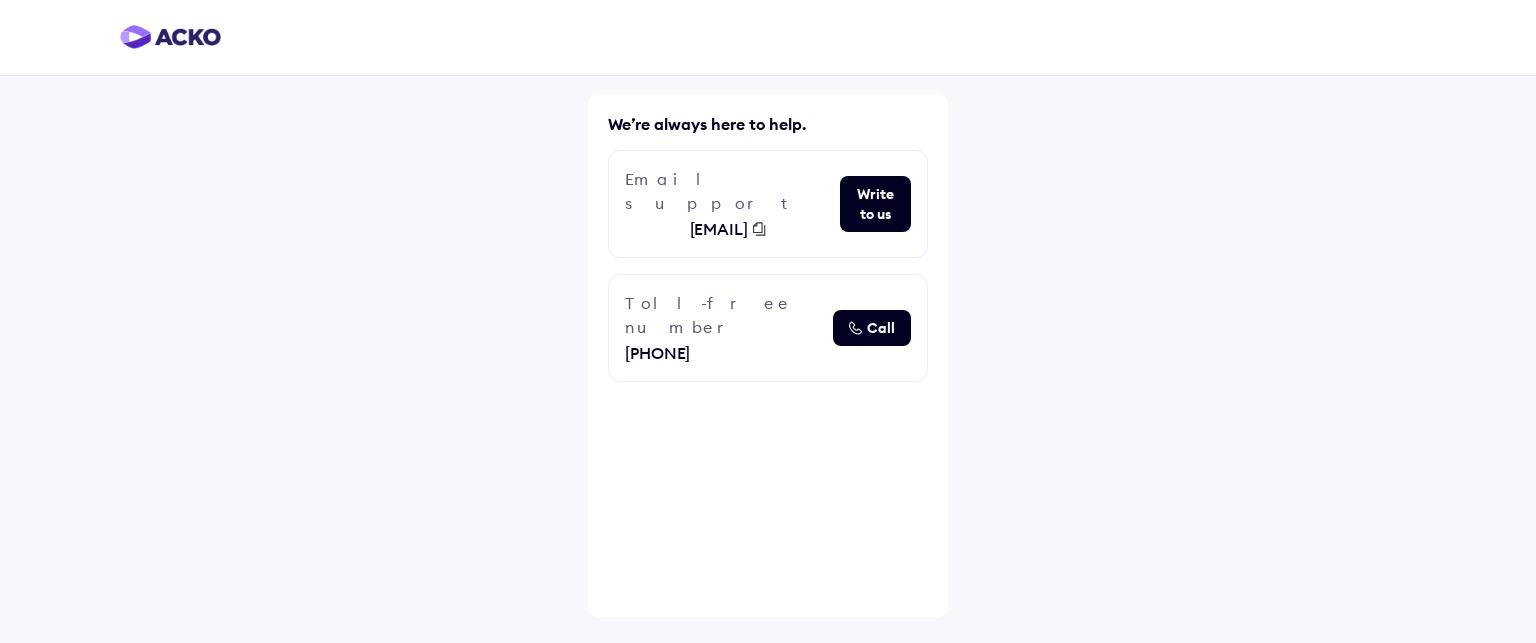 click at bounding box center (855, 328) 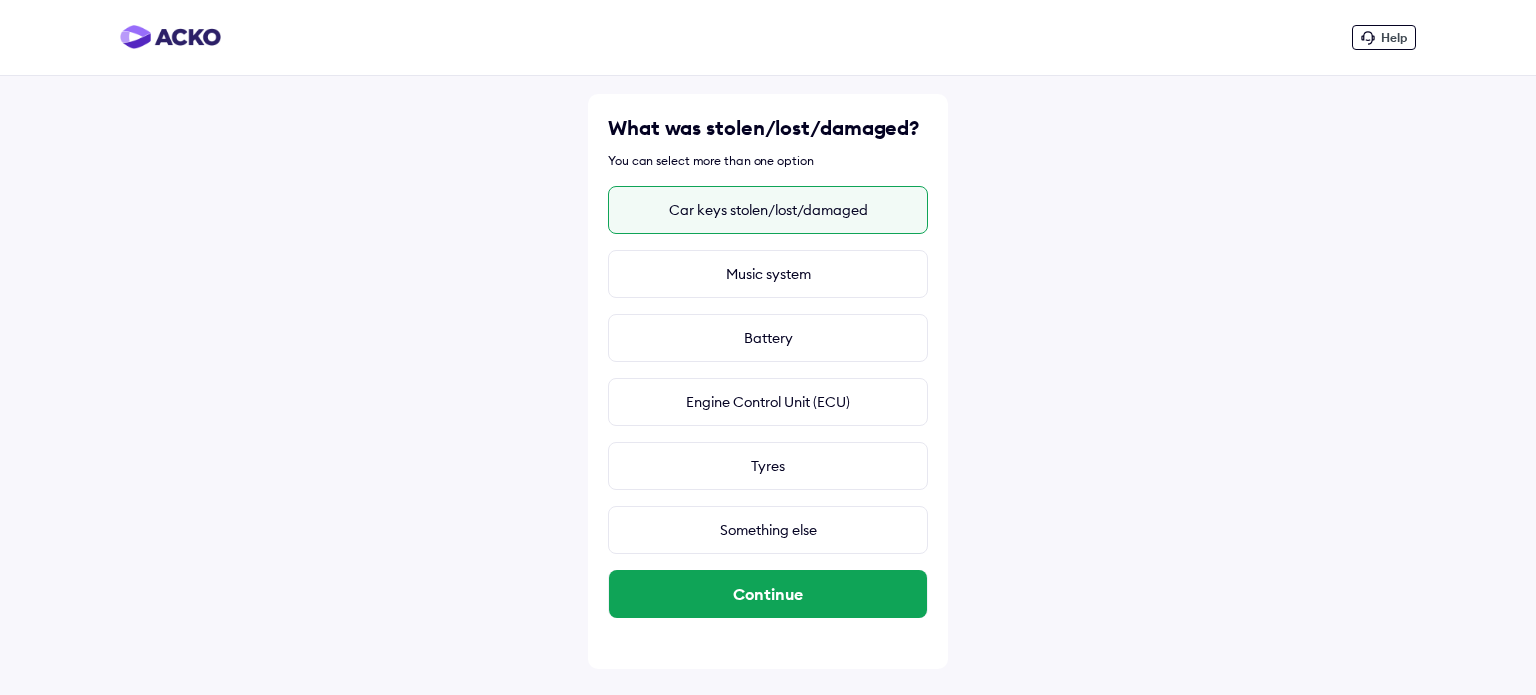 scroll, scrollTop: 0, scrollLeft: 0, axis: both 